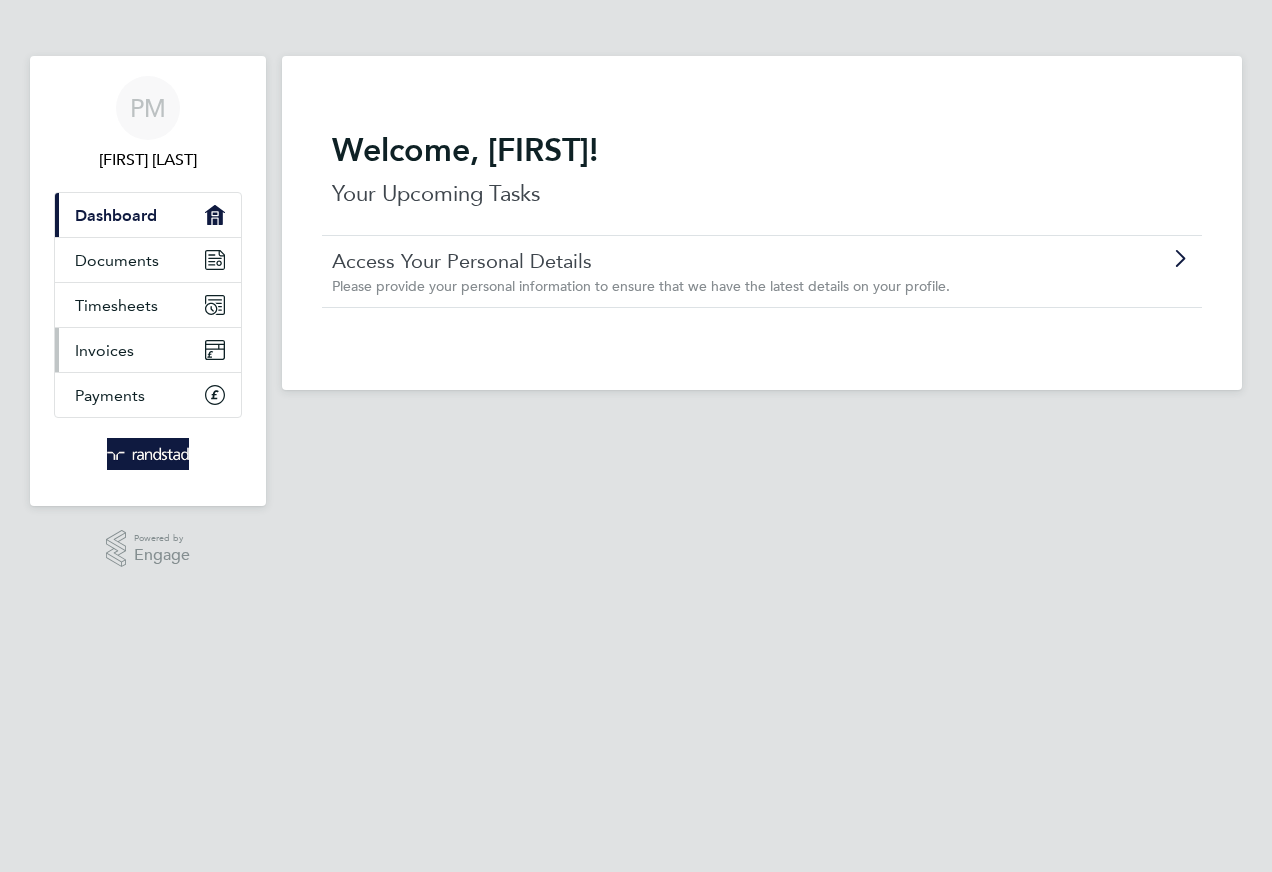 scroll, scrollTop: 0, scrollLeft: 0, axis: both 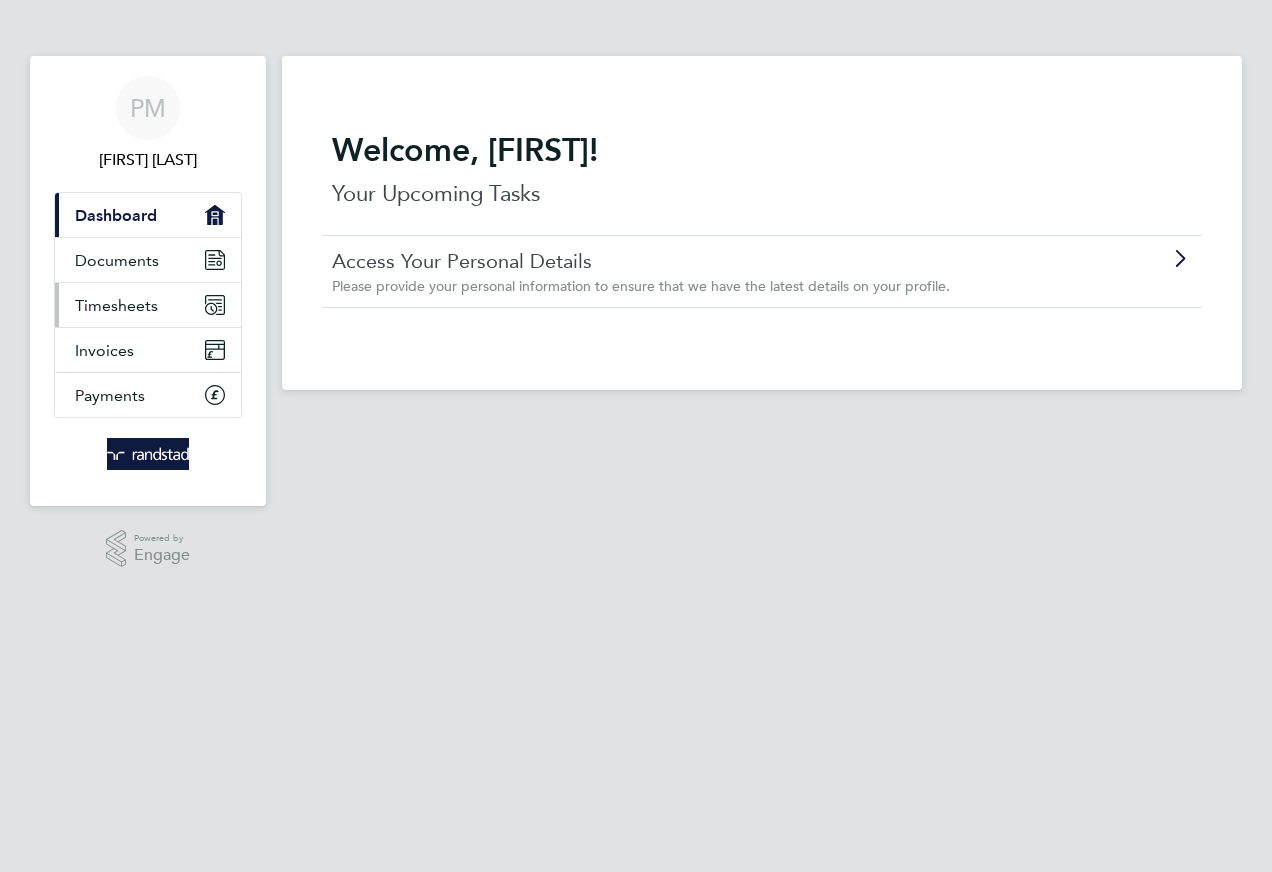 click 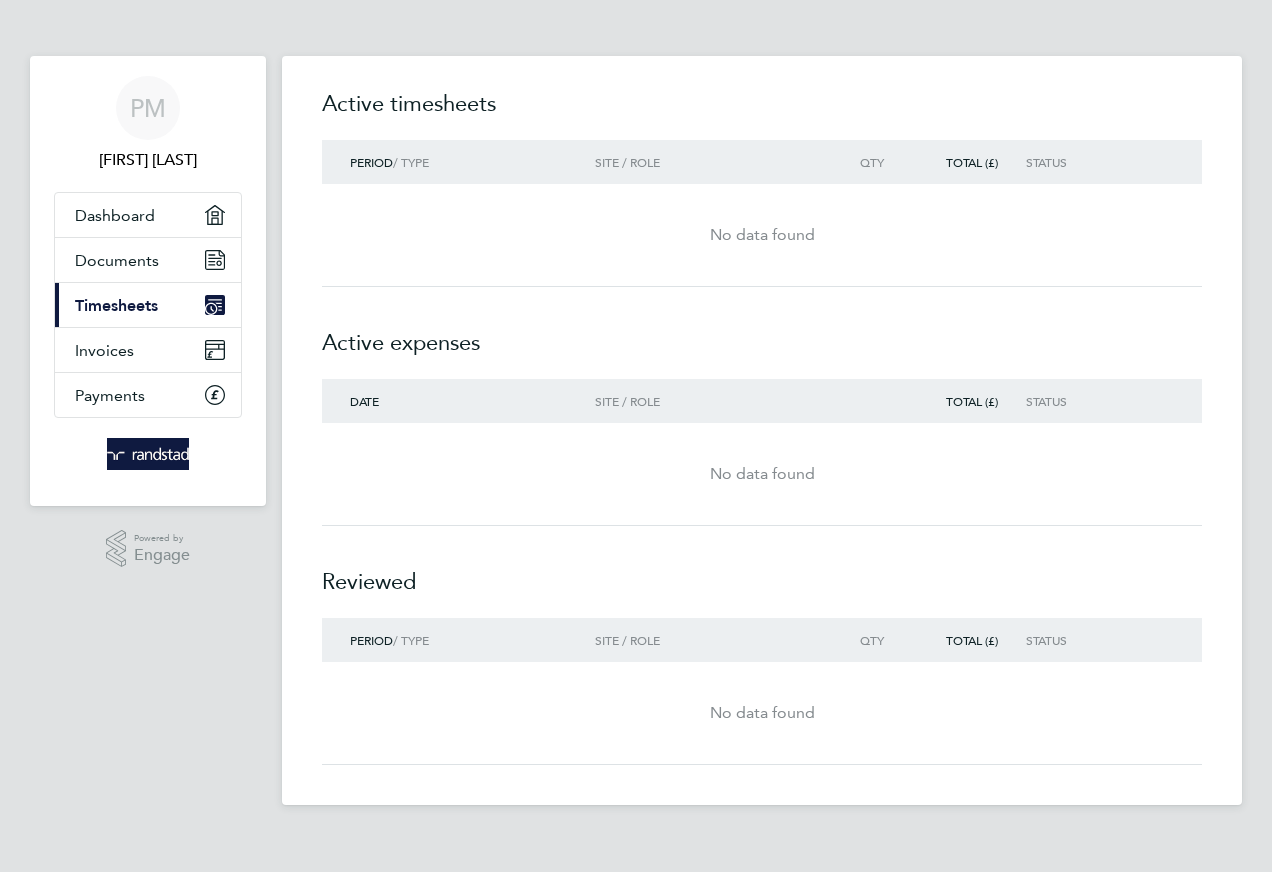 click on "Period  / Type  Site / Role Qty Total (£) Status" 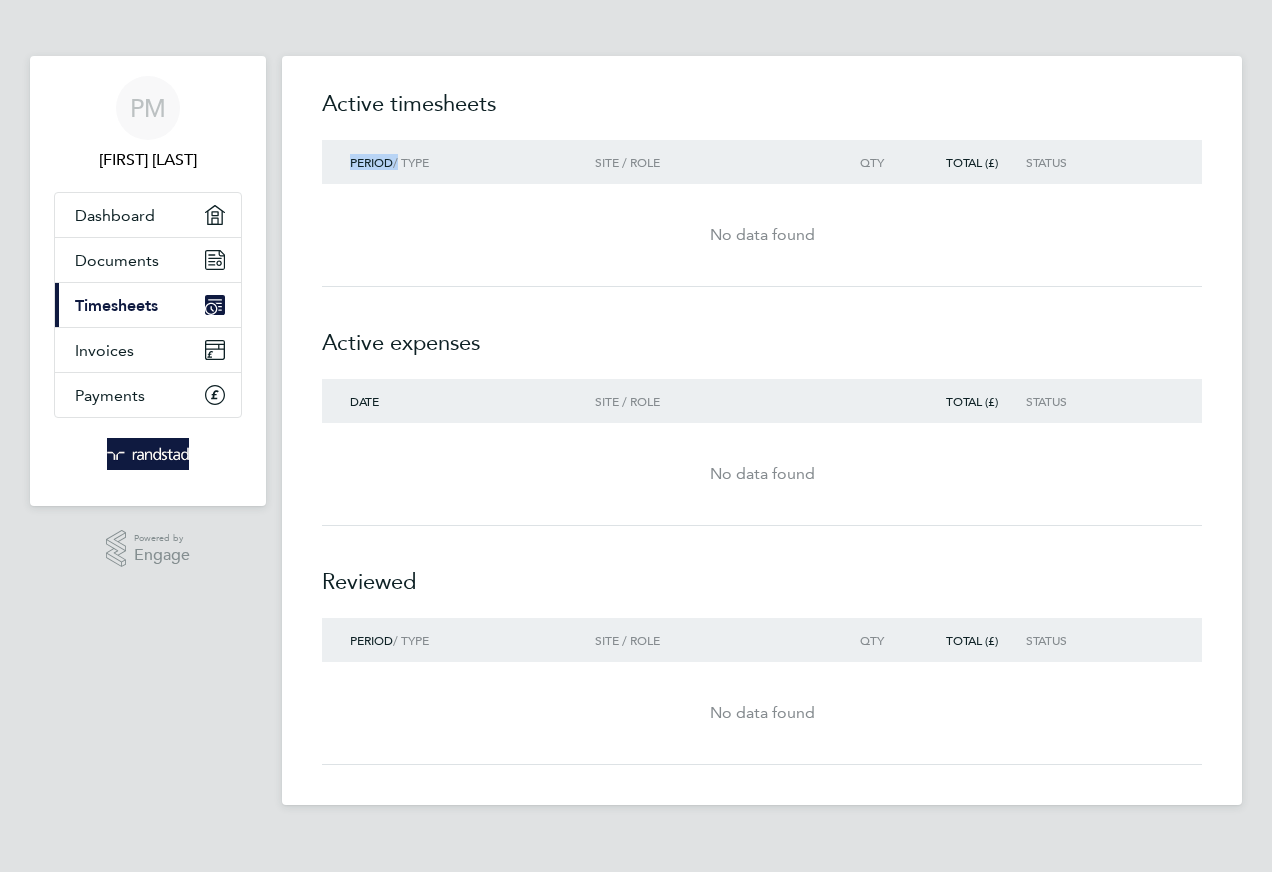 click on "Period  / Type  Site / Role Qty Total (£) Status" 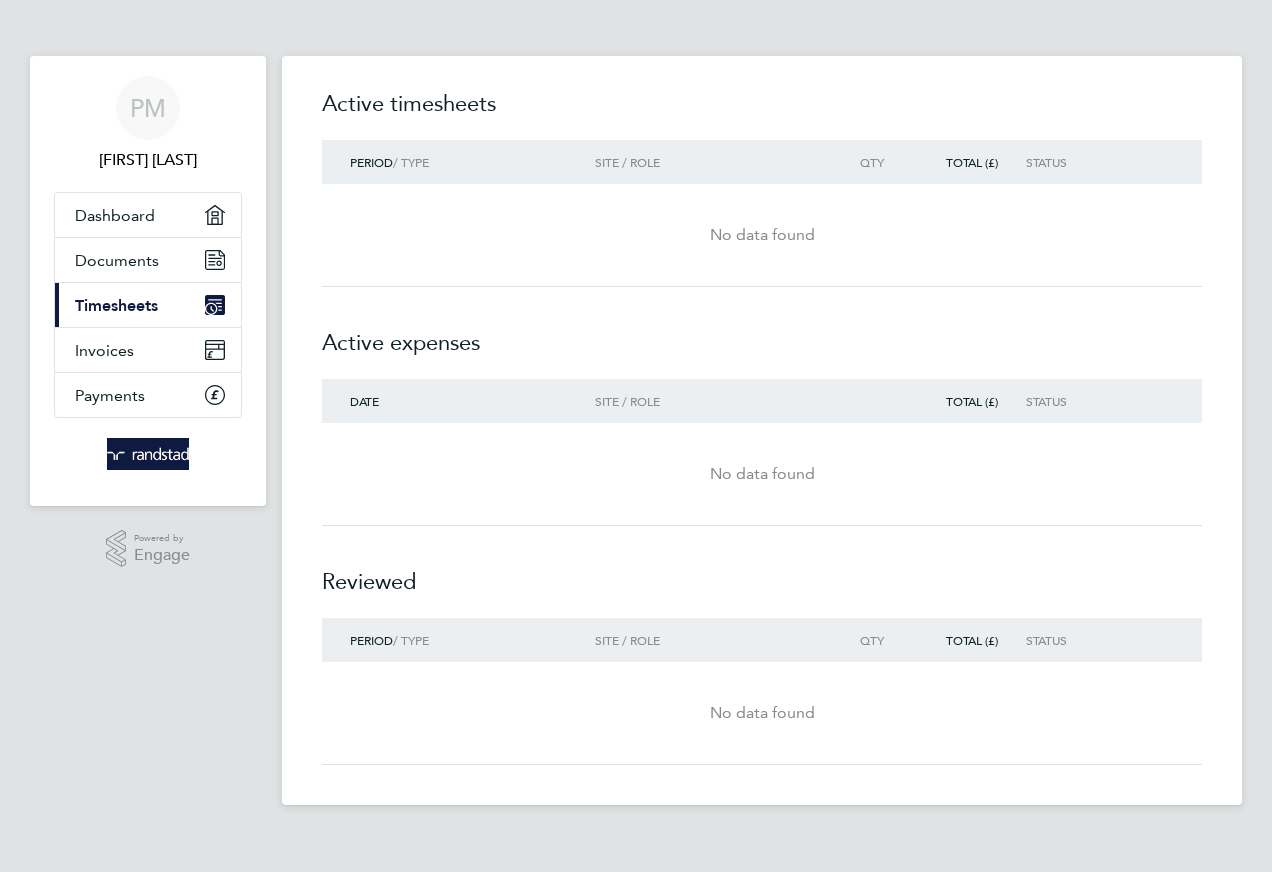 click on "Period  / Type  Site / Role Qty Total (£) Status" 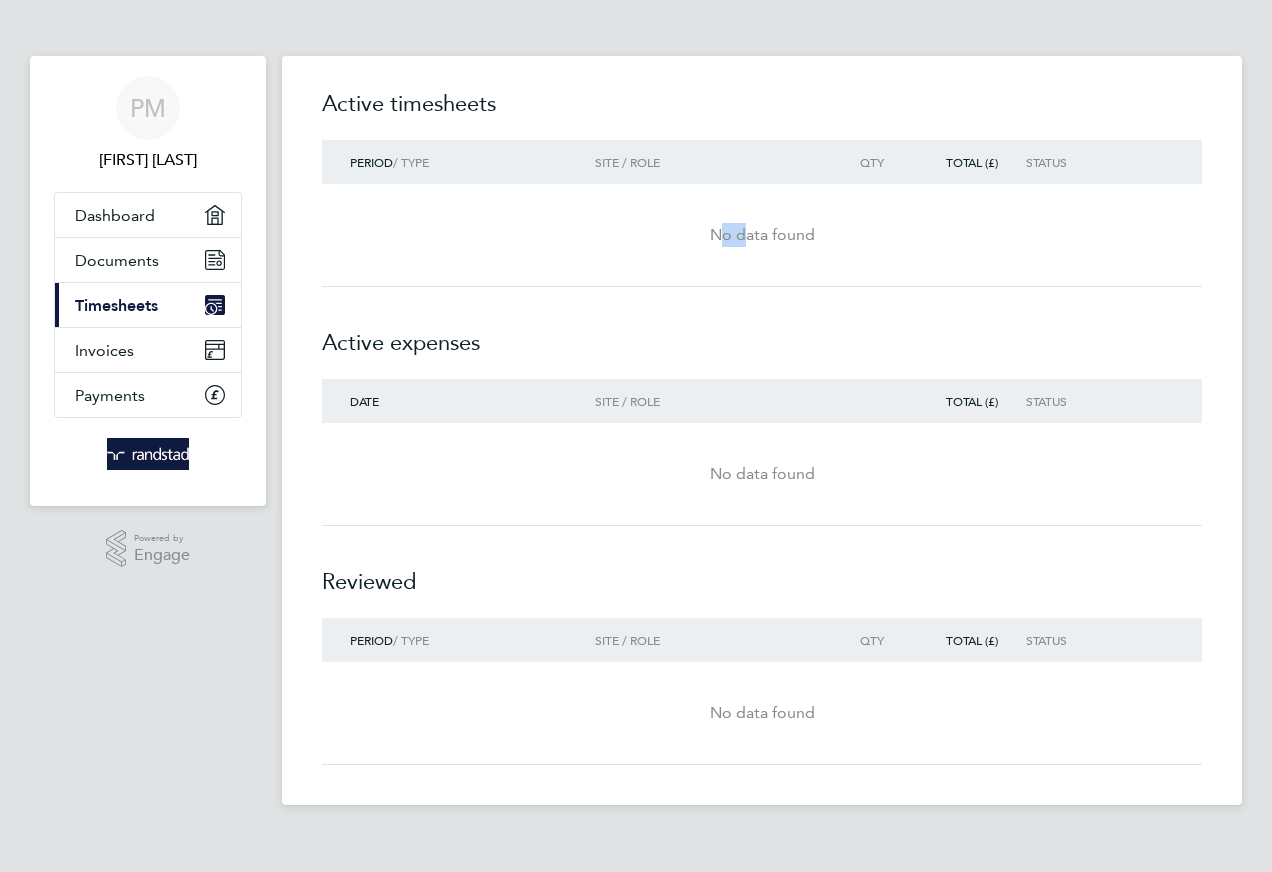 click on "No data found" 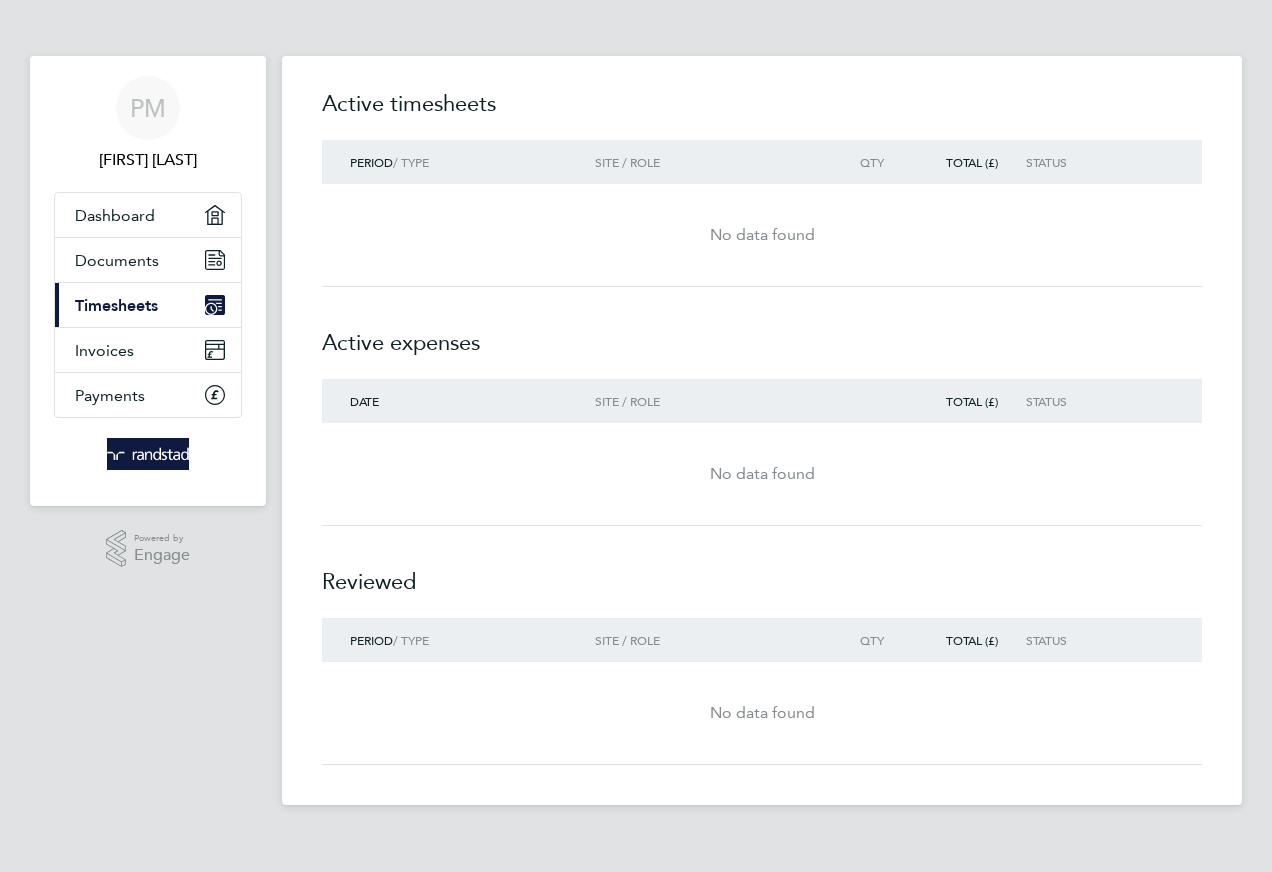 click on "No data found" 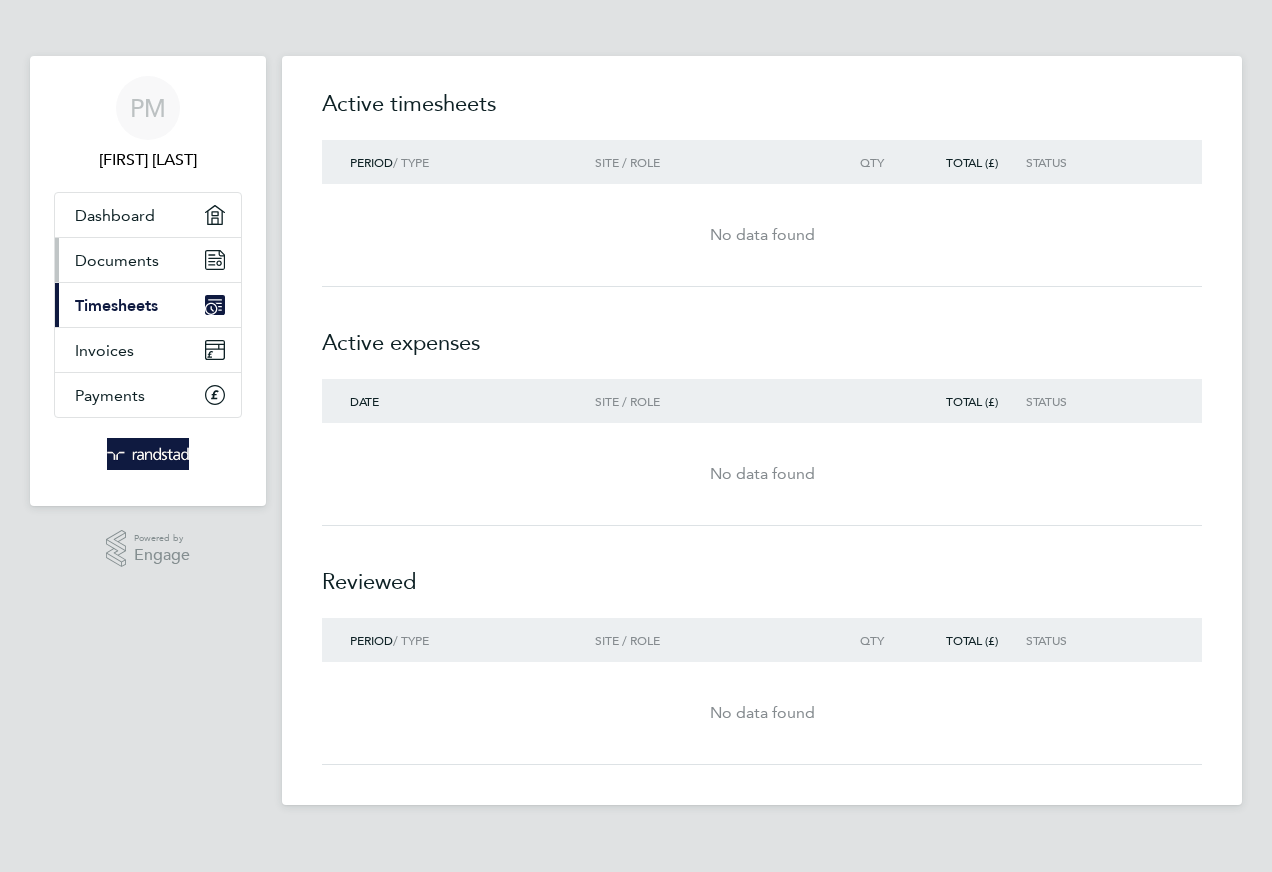click 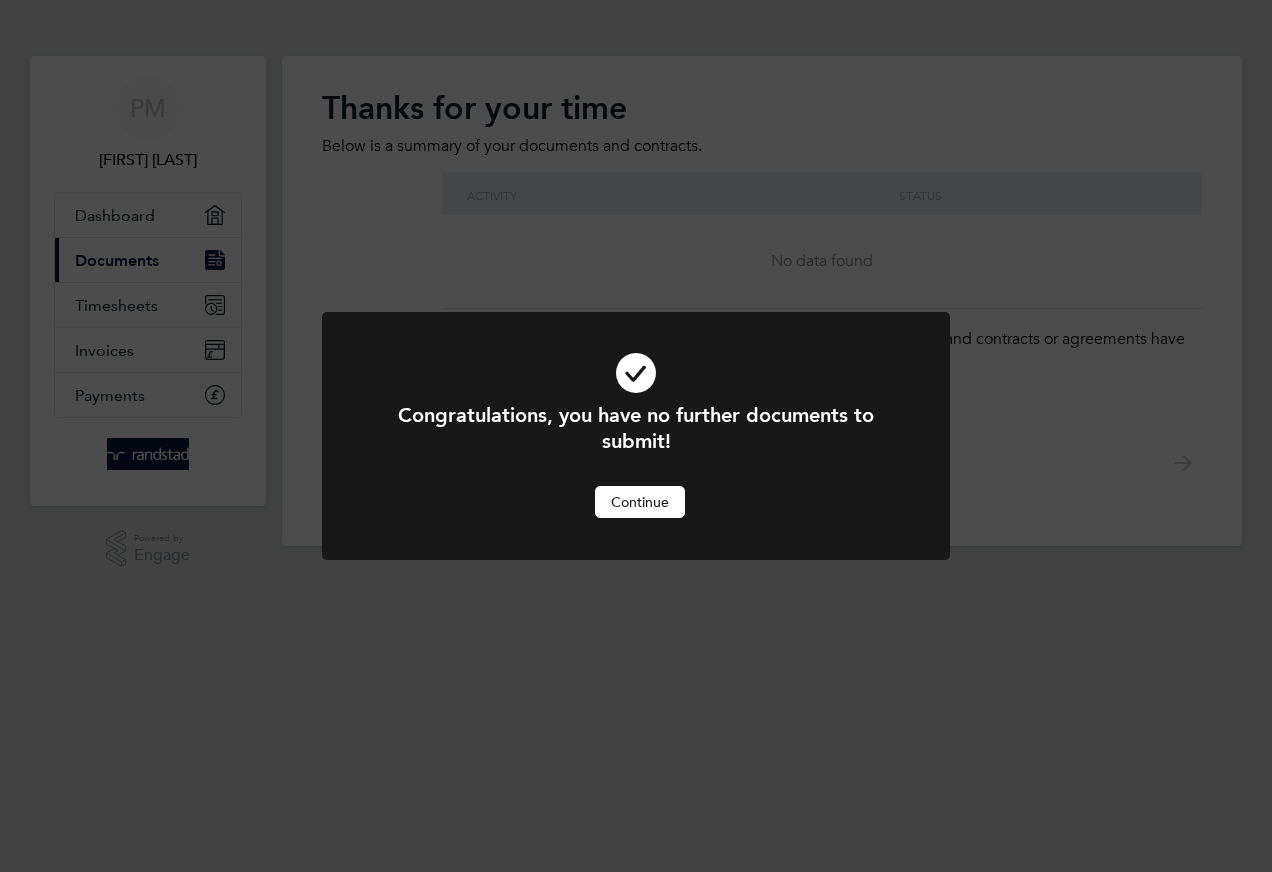 click on "Continue" at bounding box center (640, 502) 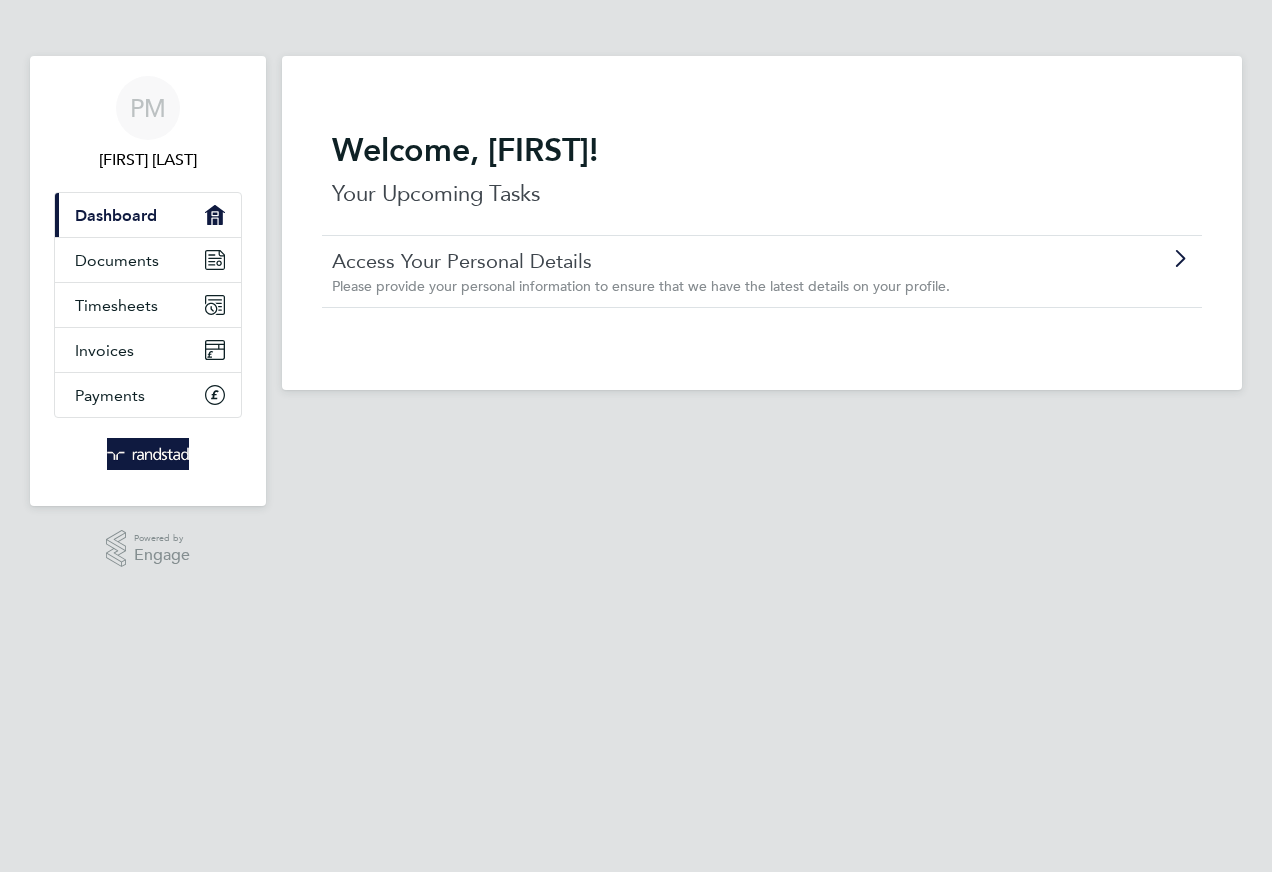 click 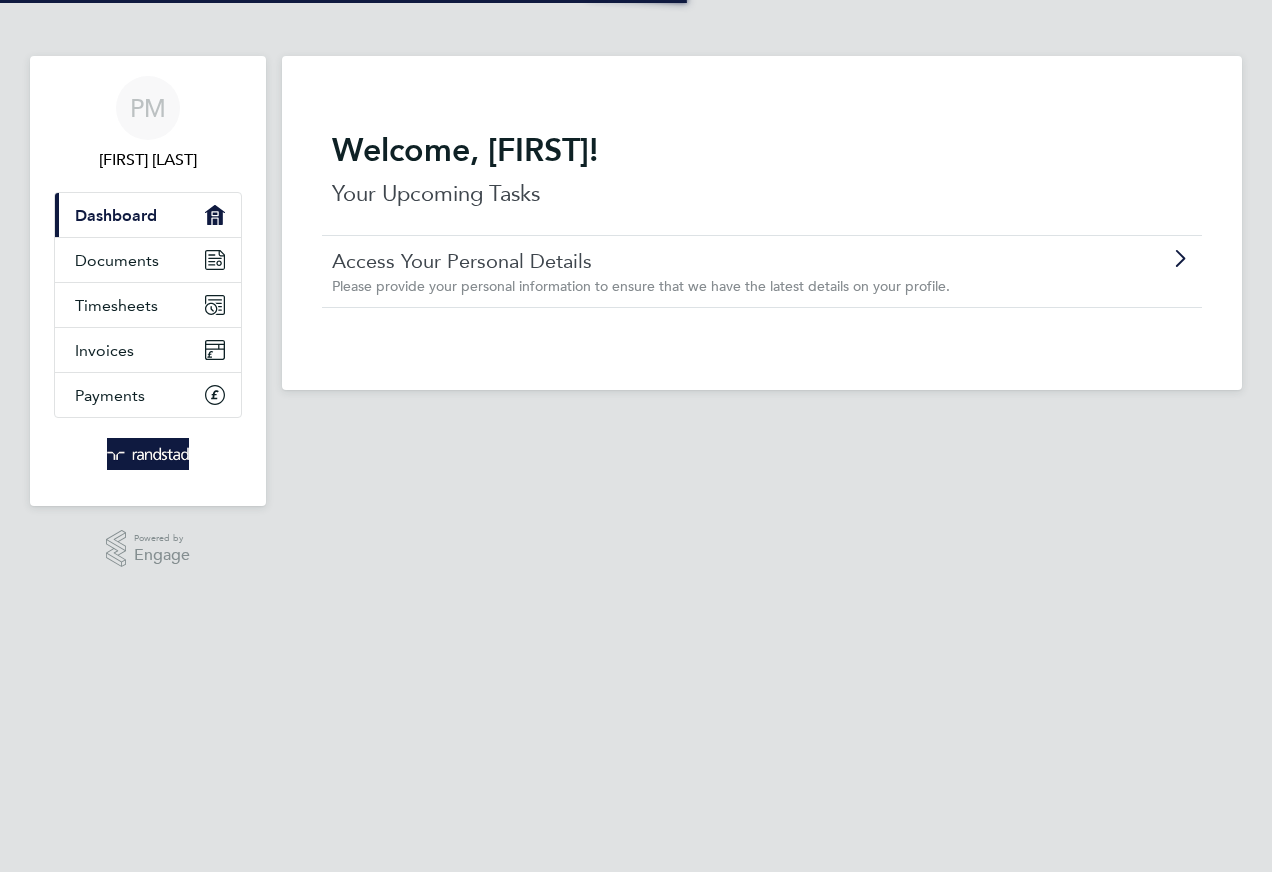 scroll, scrollTop: 0, scrollLeft: 0, axis: both 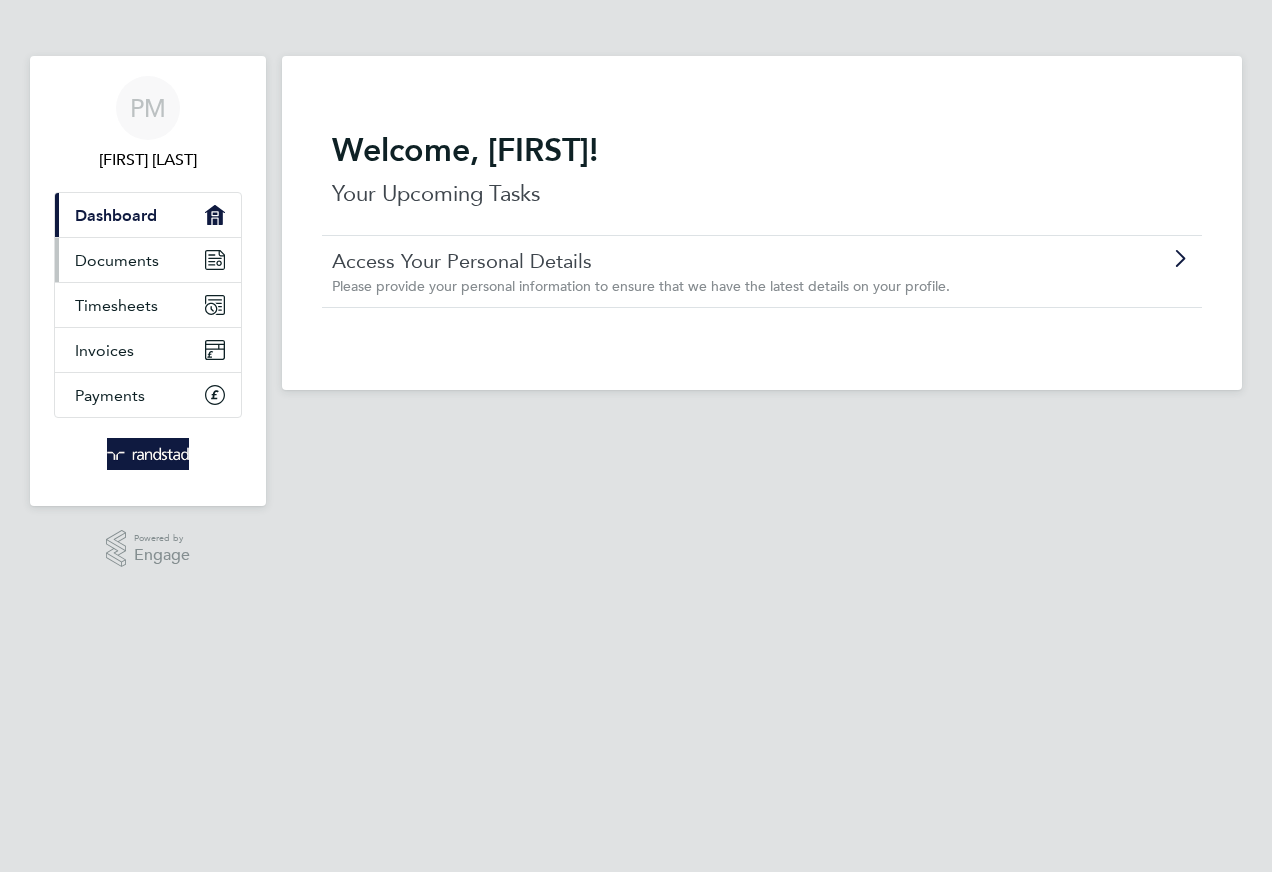 click 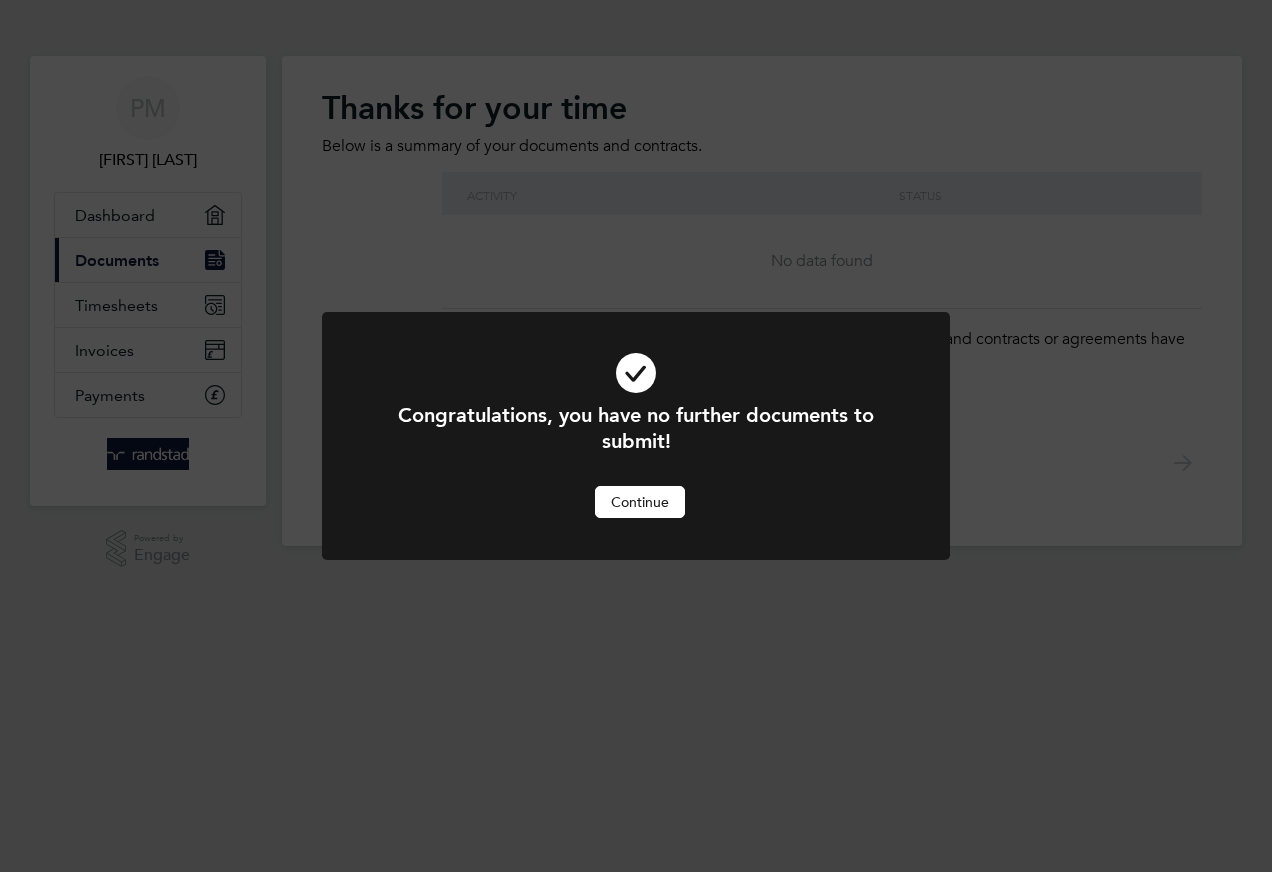 click on "Continue" at bounding box center (640, 502) 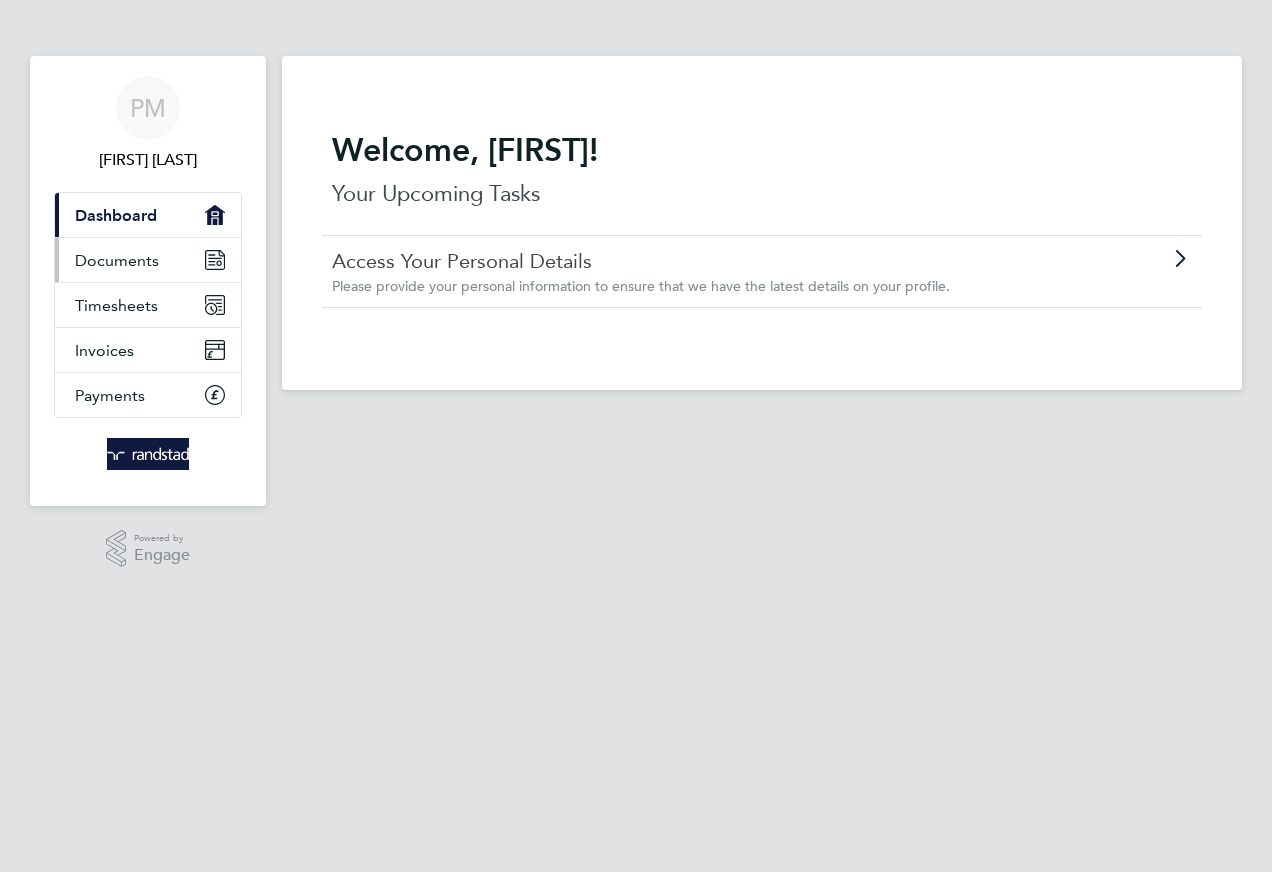 click 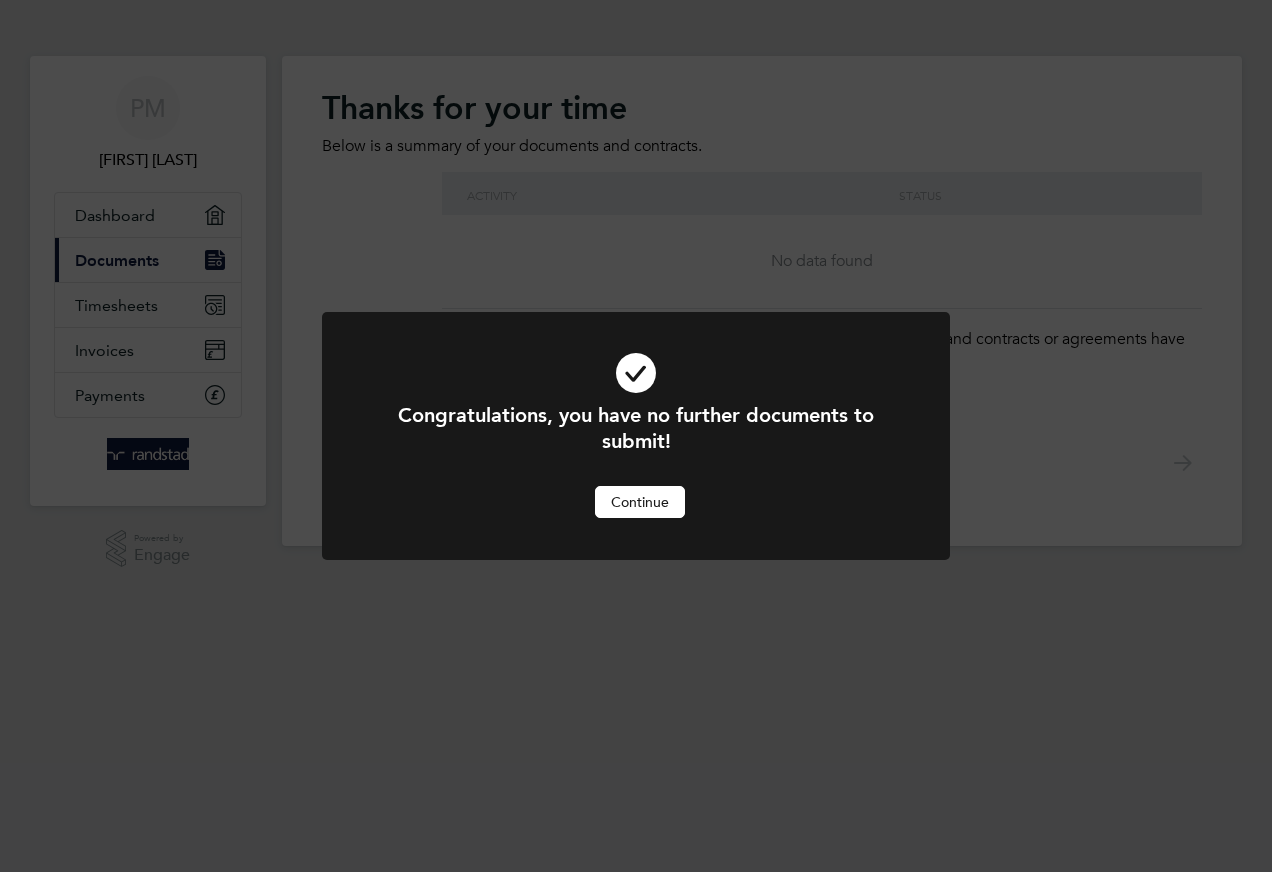 click on "Continue" at bounding box center [640, 502] 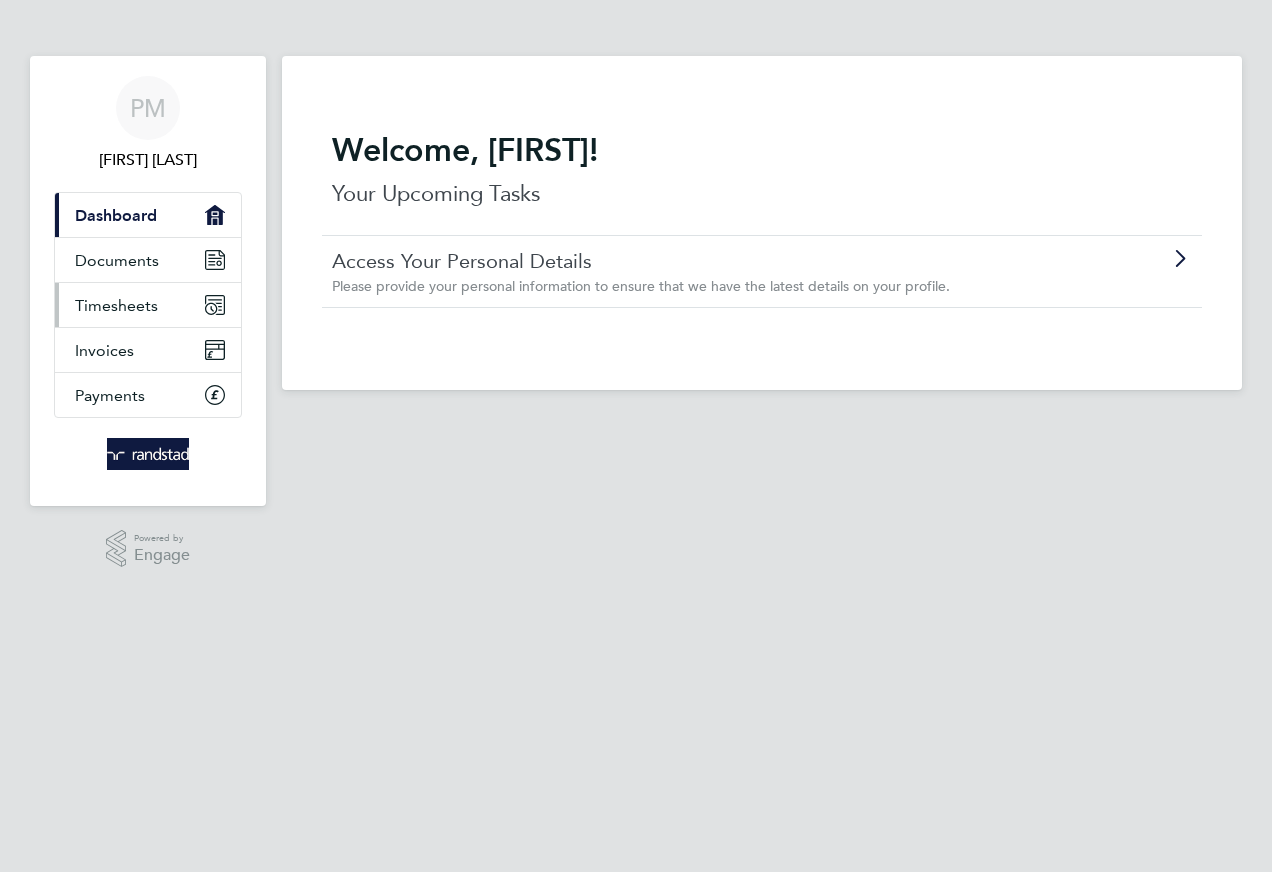 click 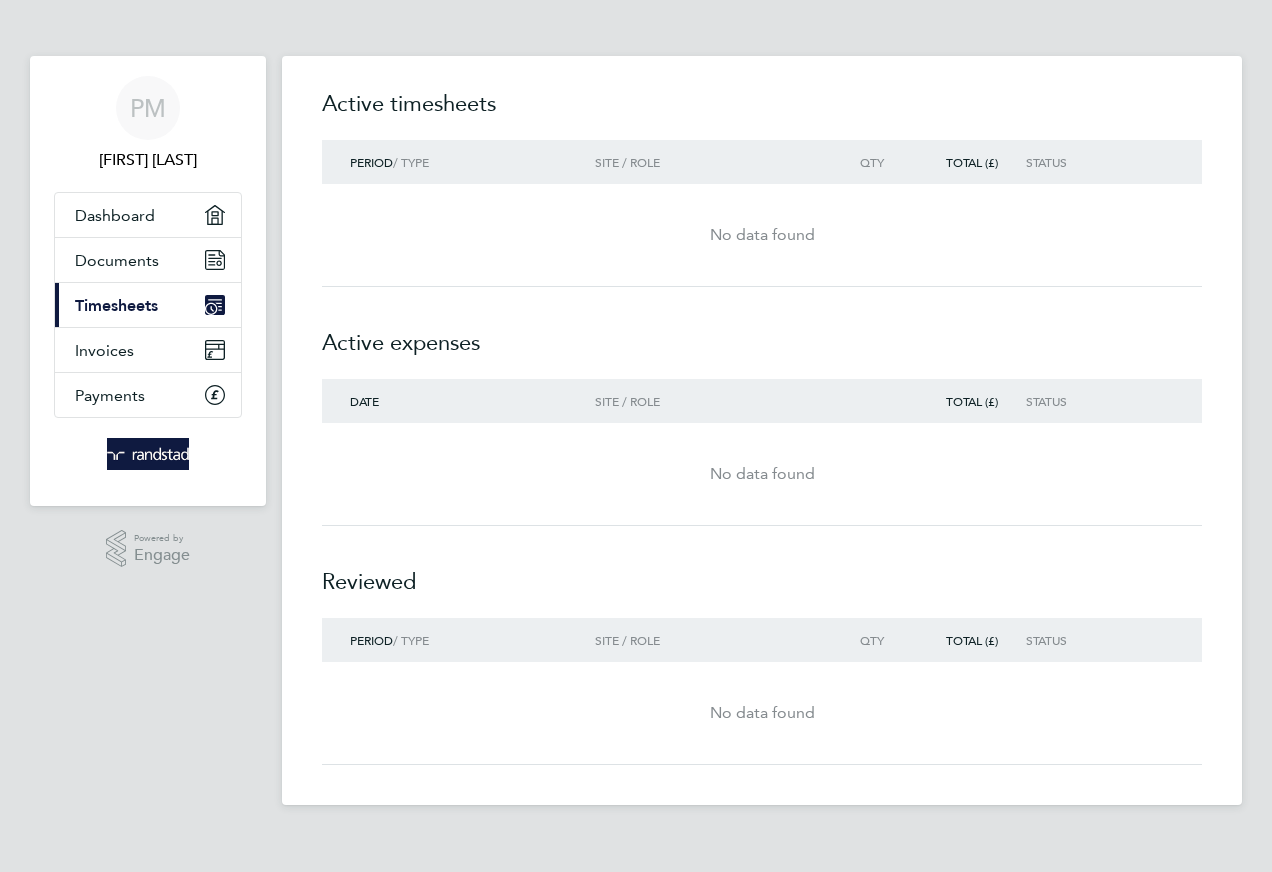 click on "Active expenses" 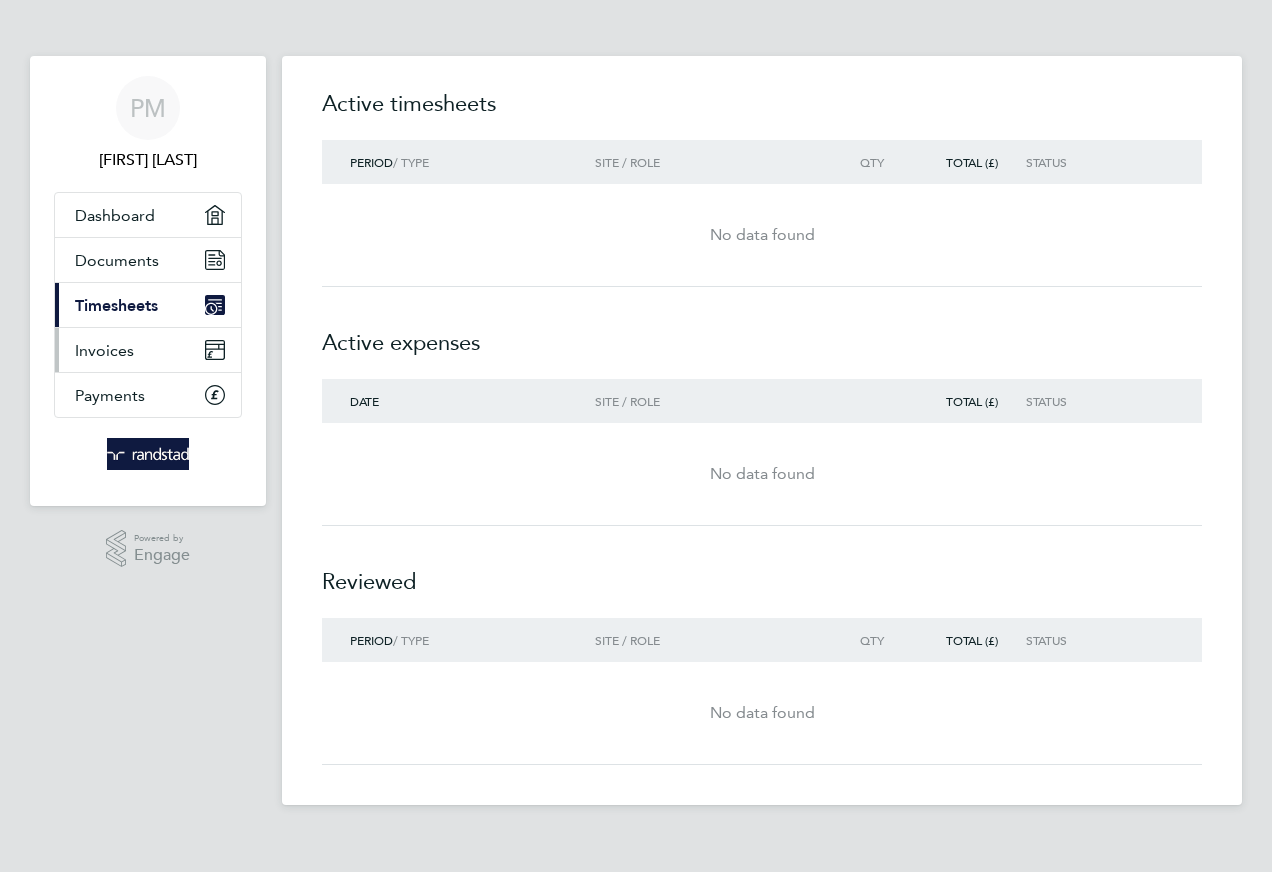 click 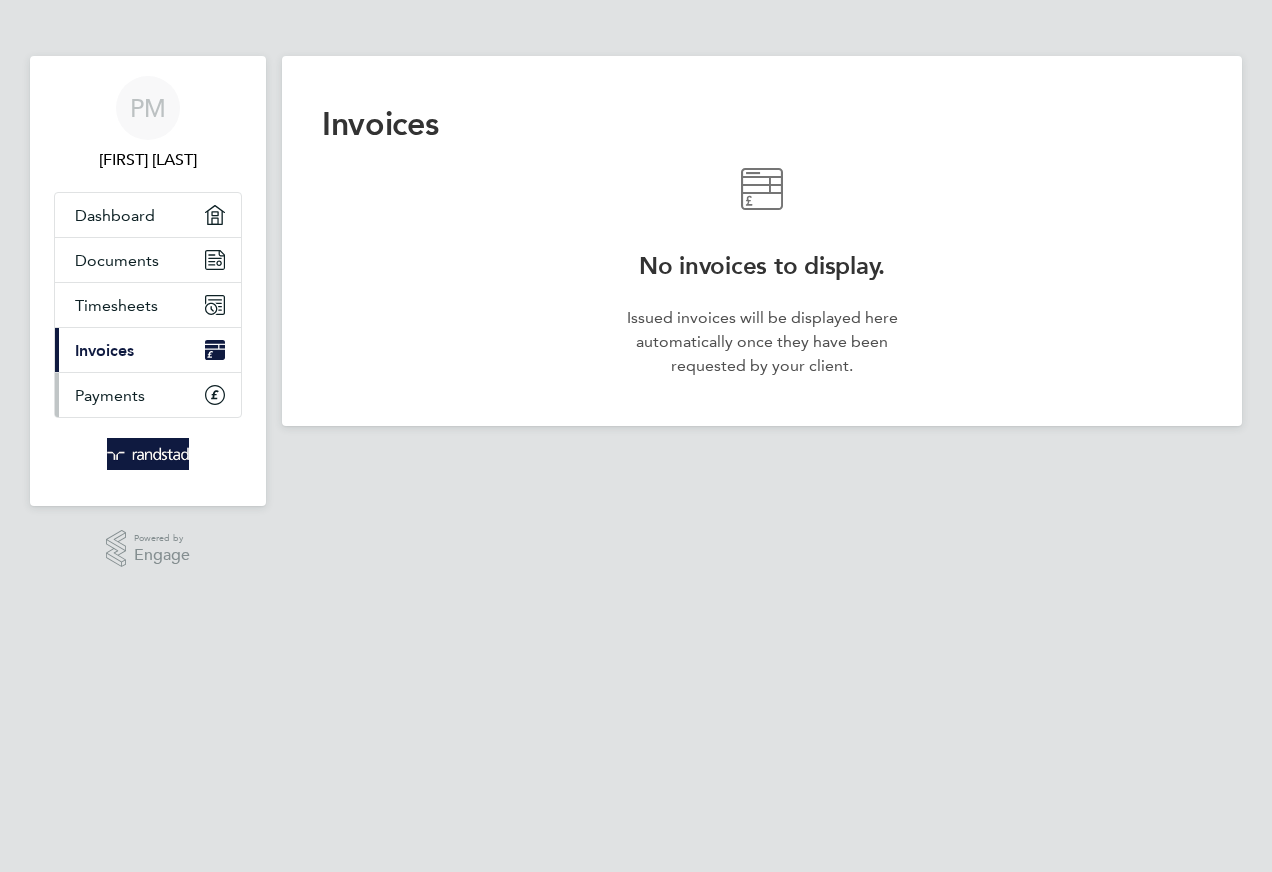 click on "Payments" at bounding box center [110, 395] 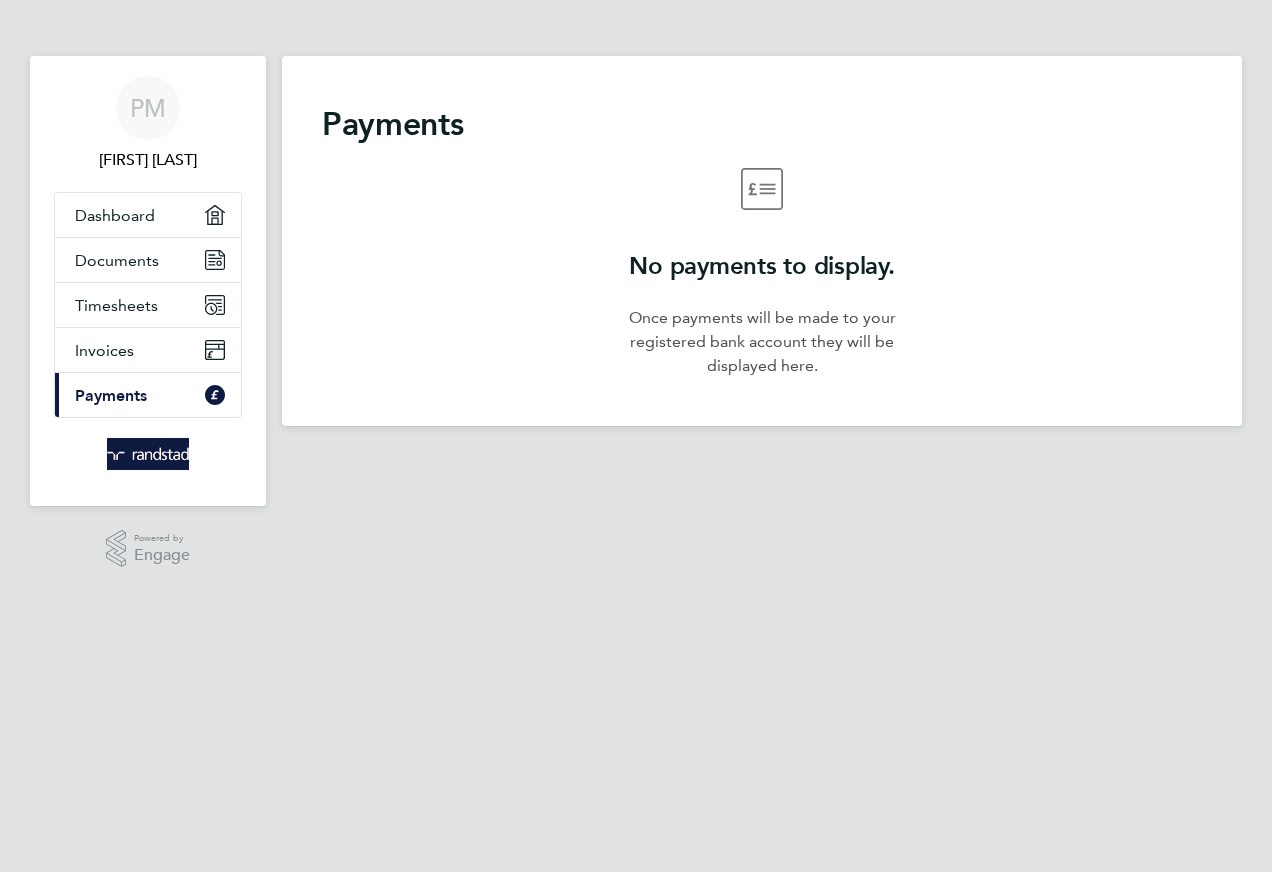 click at bounding box center (148, 454) 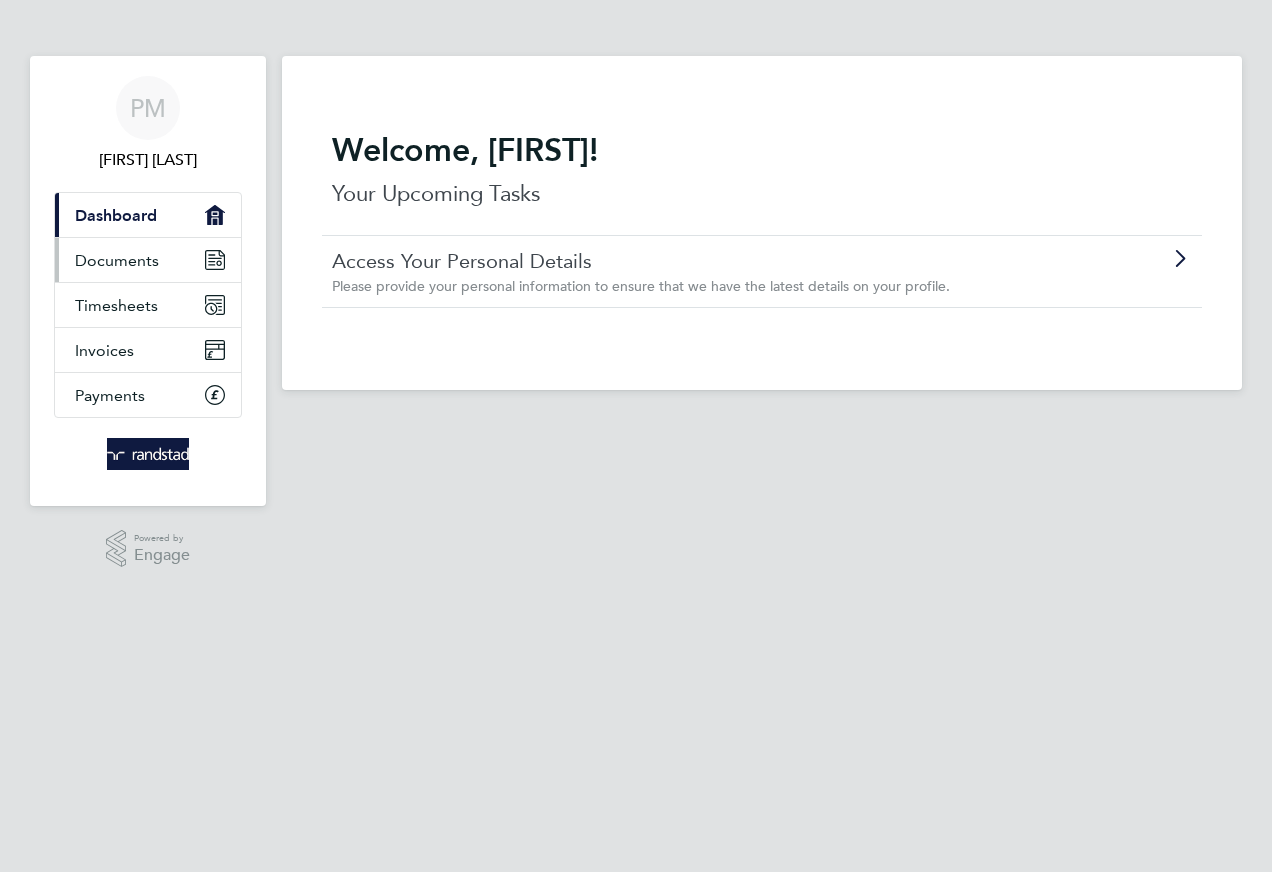 click on "Documents" at bounding box center (117, 260) 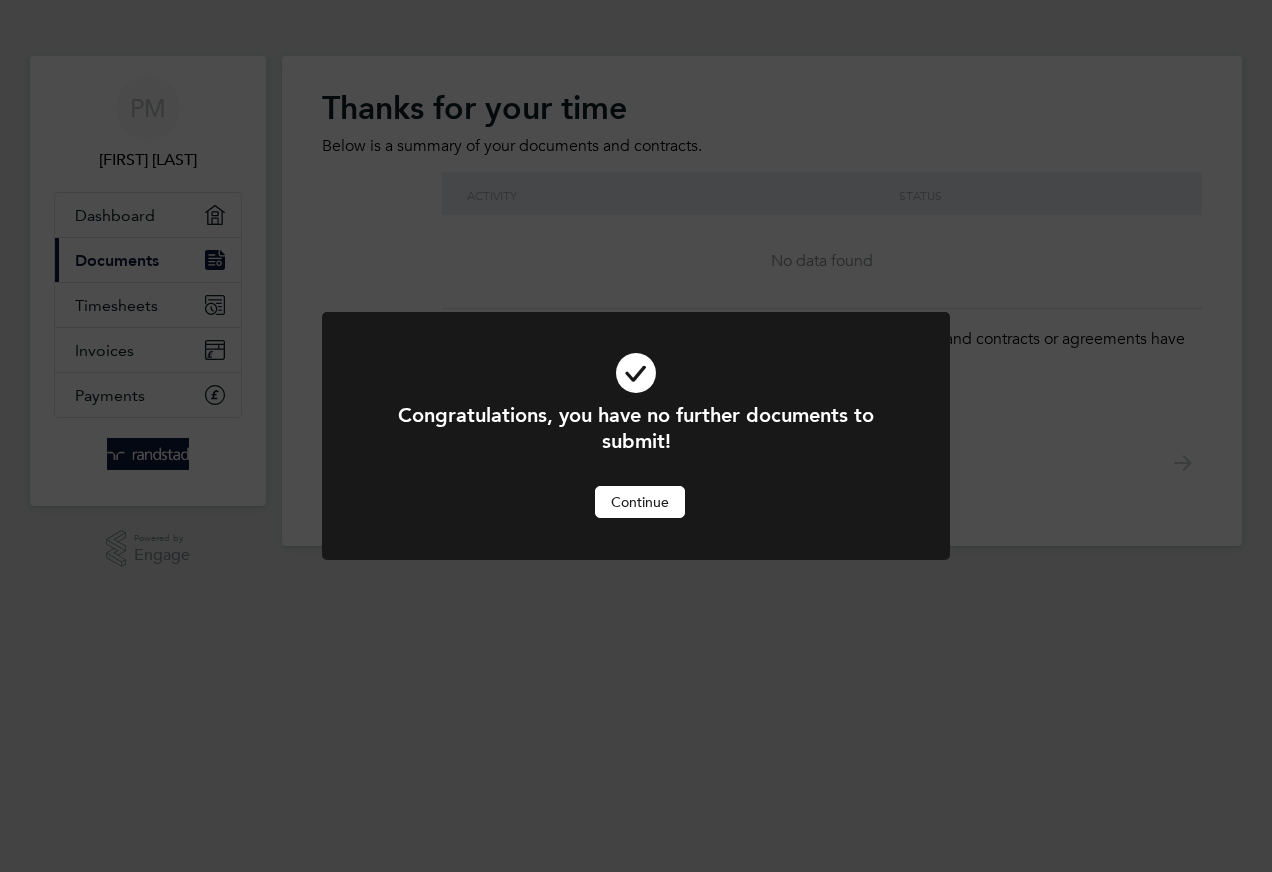 click on "Continue" at bounding box center [640, 502] 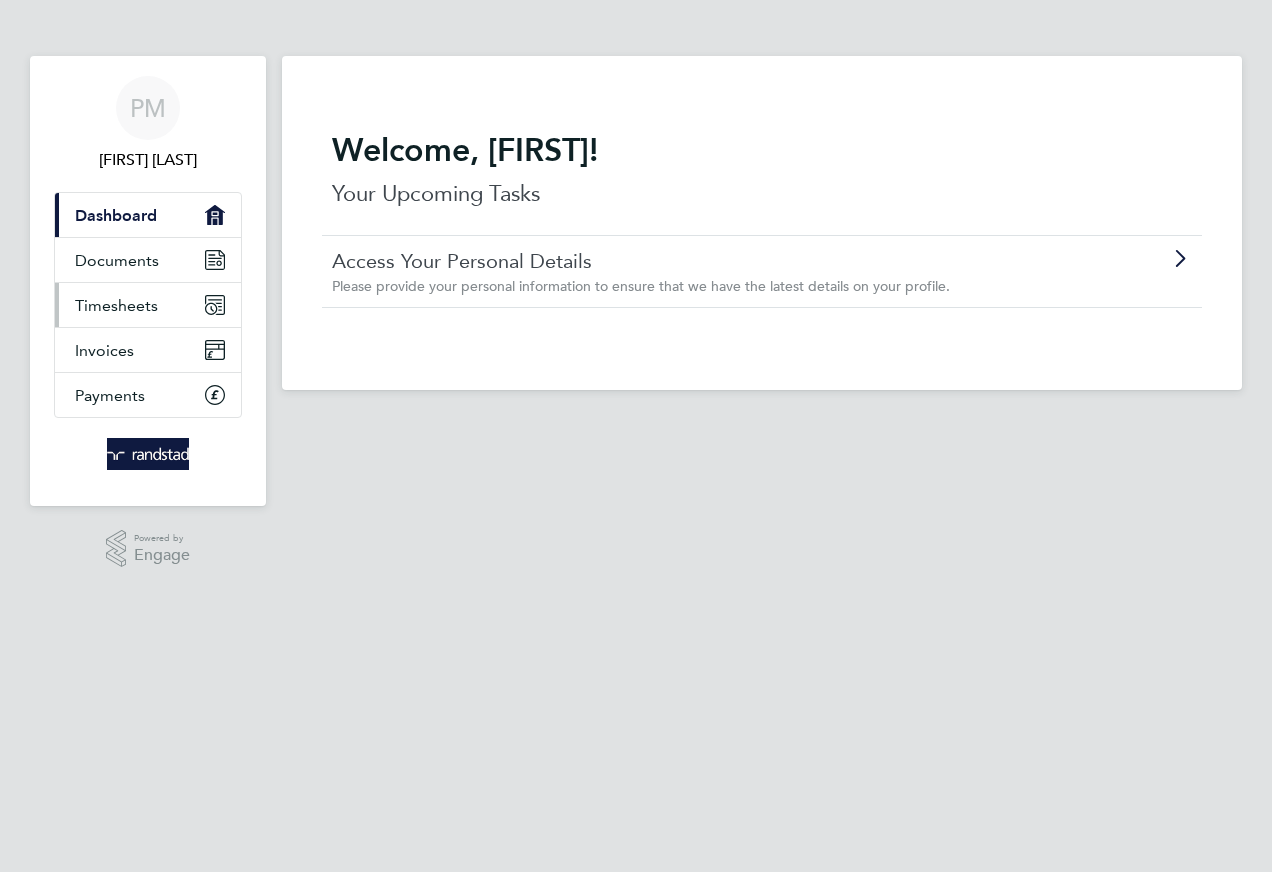 click 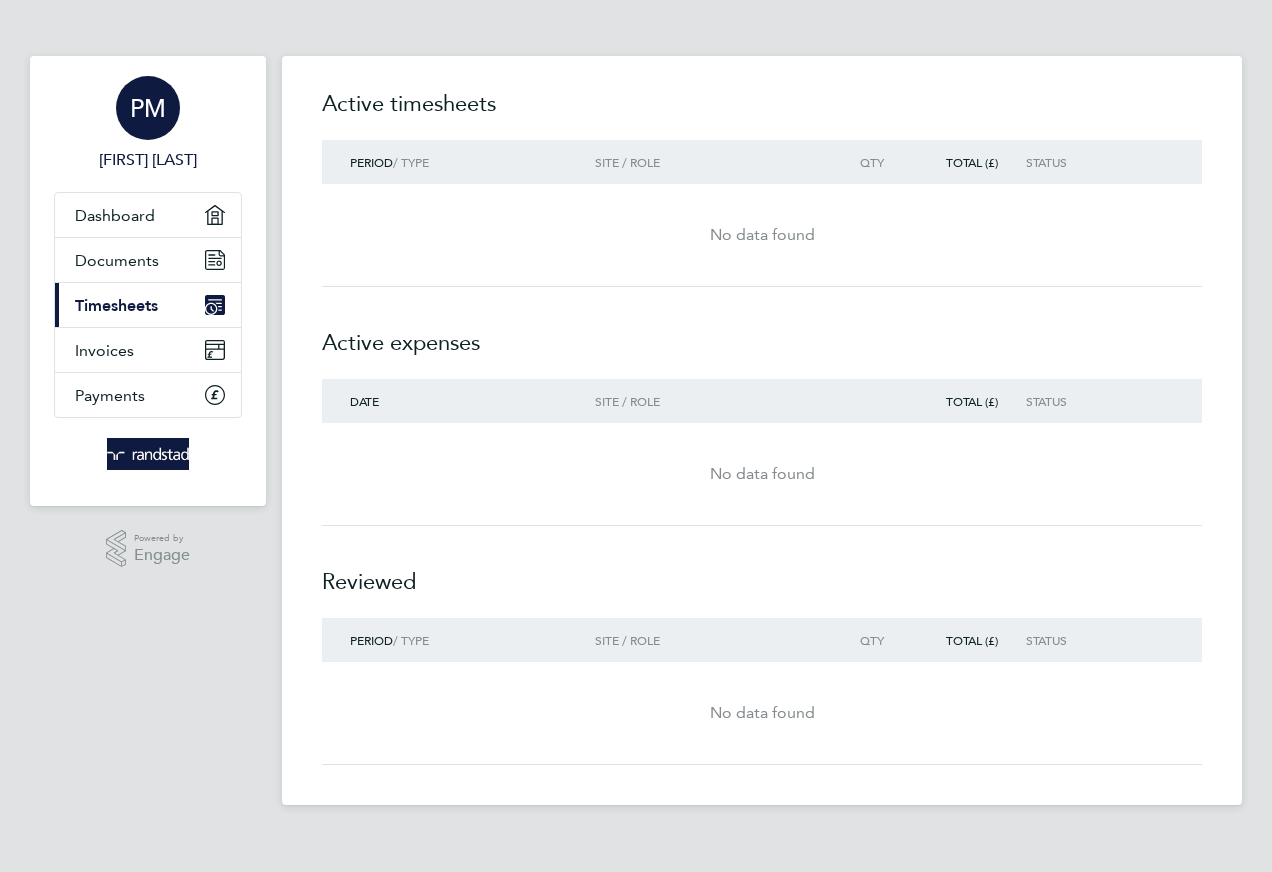 click on "PM" at bounding box center [148, 108] 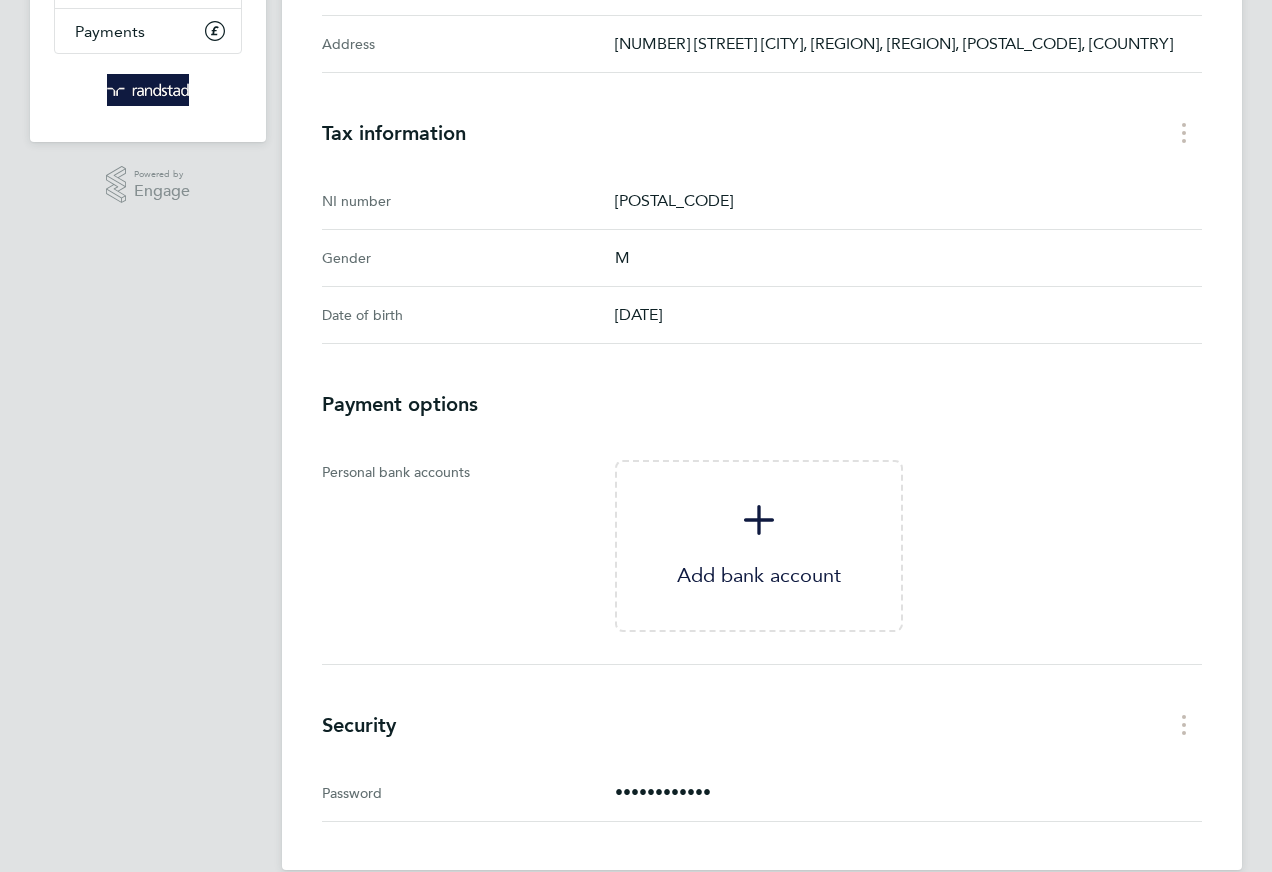scroll, scrollTop: 400, scrollLeft: 0, axis: vertical 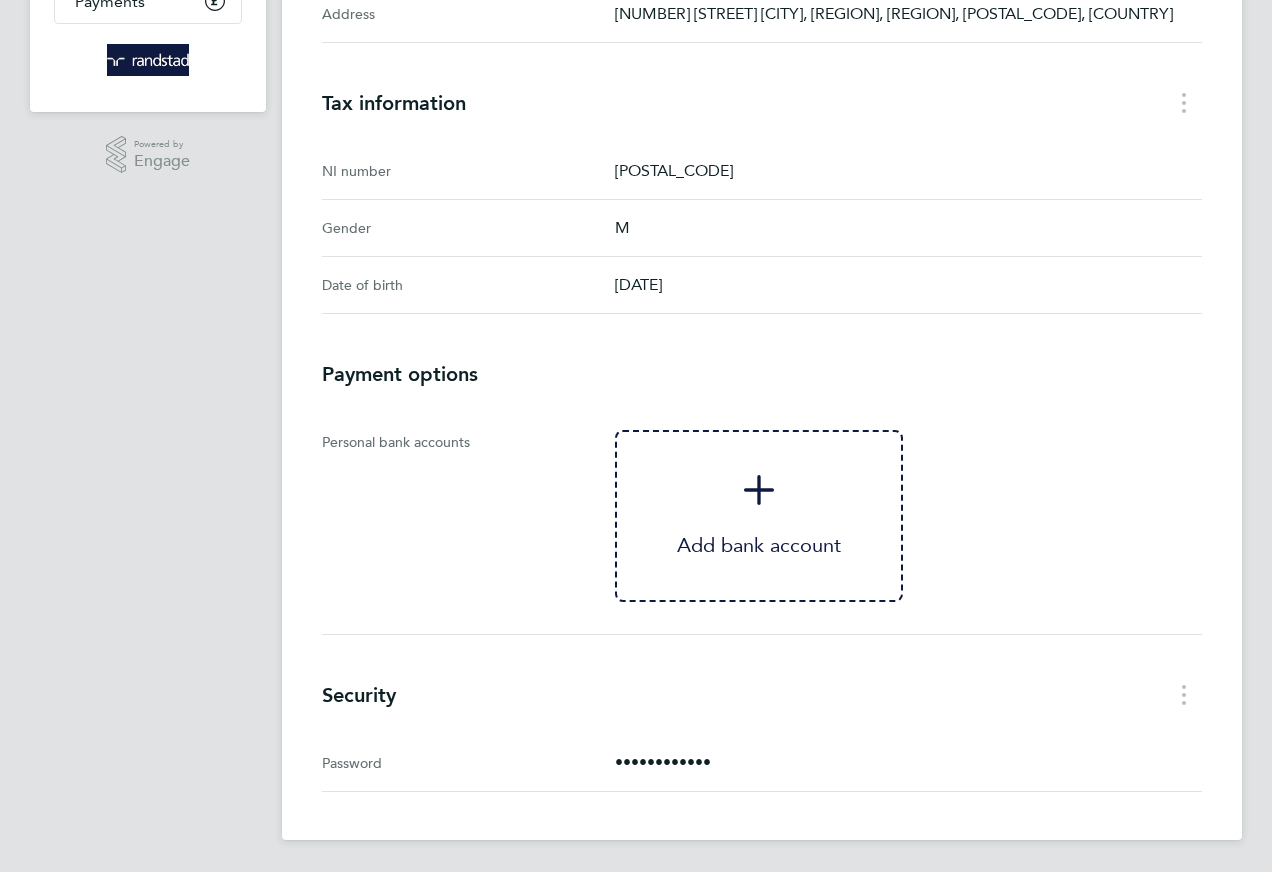 click 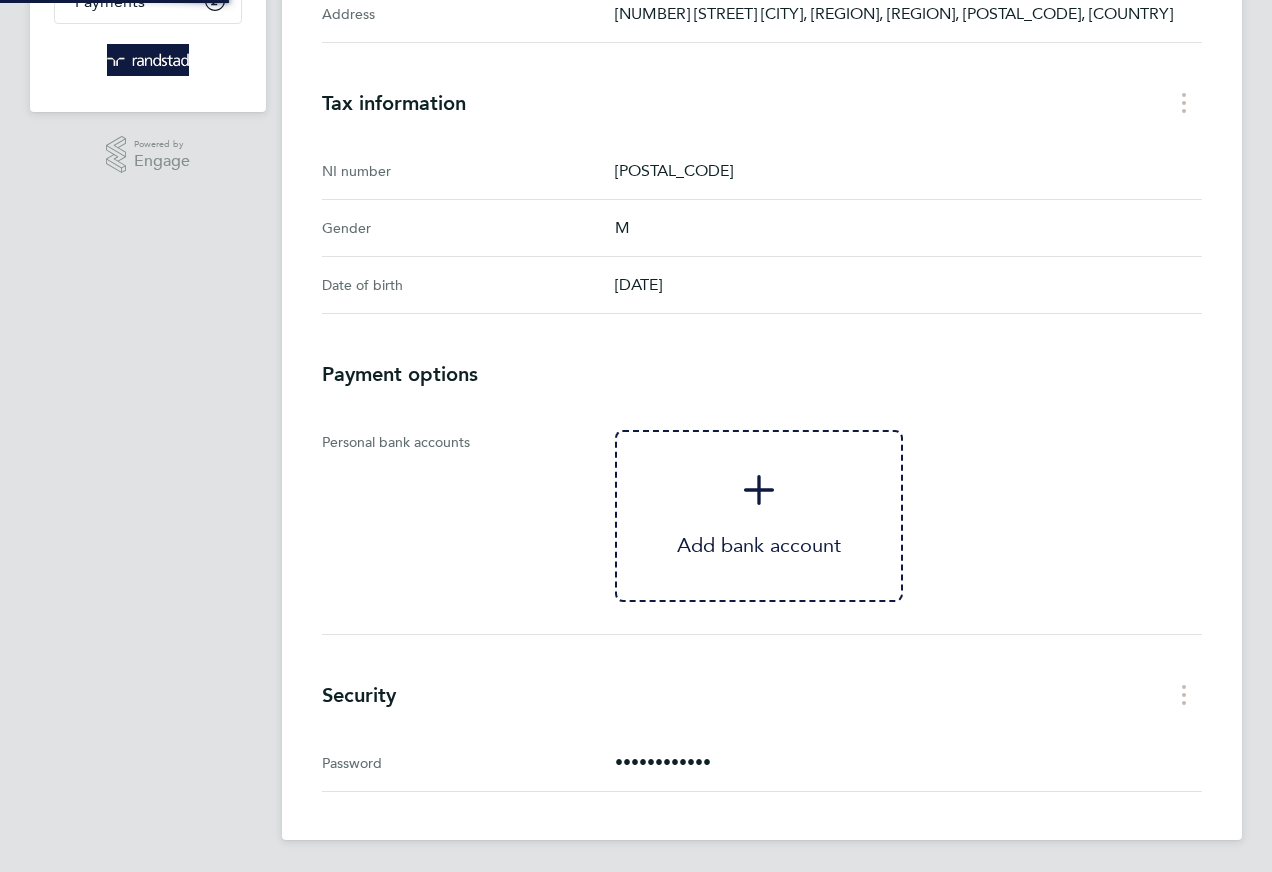 scroll, scrollTop: 0, scrollLeft: 0, axis: both 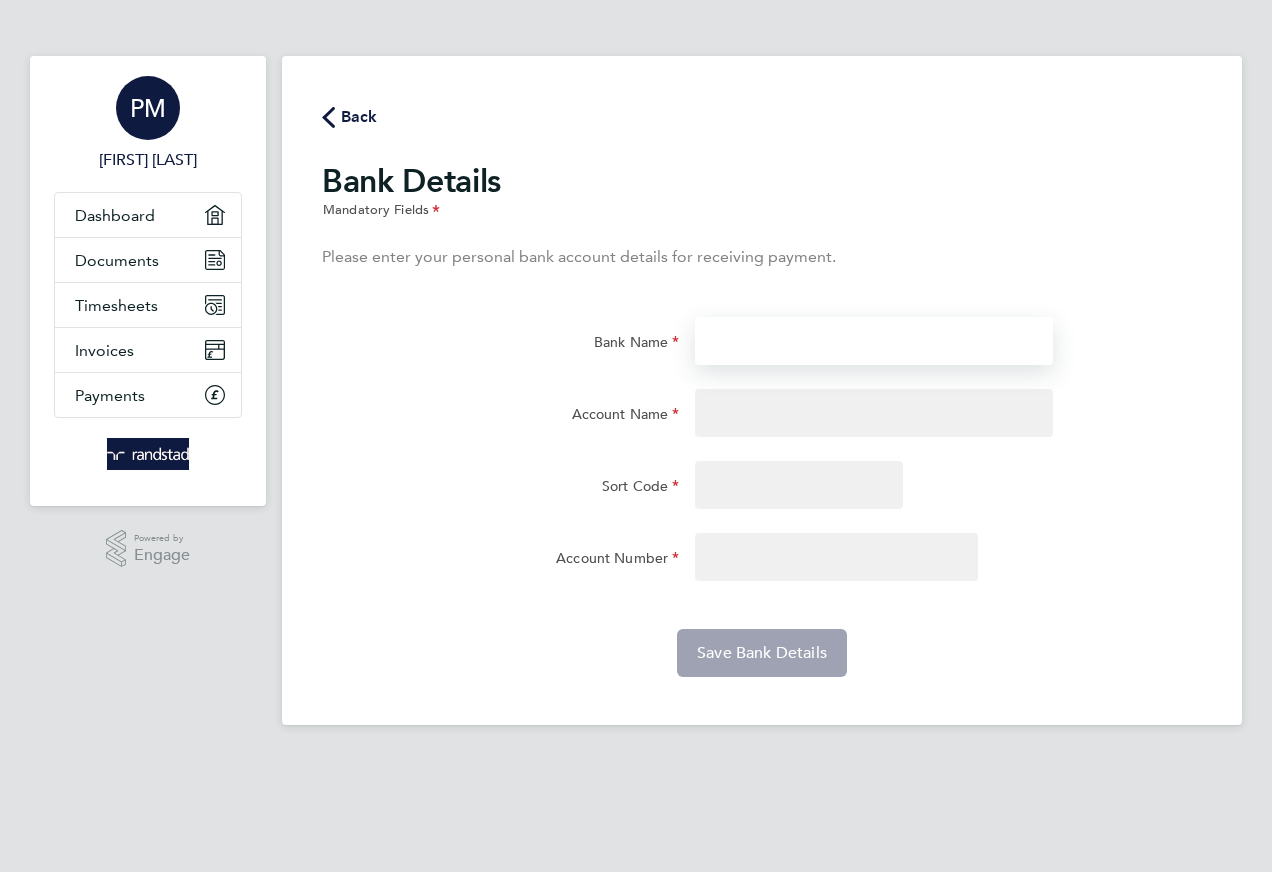 click on "Bank Name" at bounding box center [873, 341] 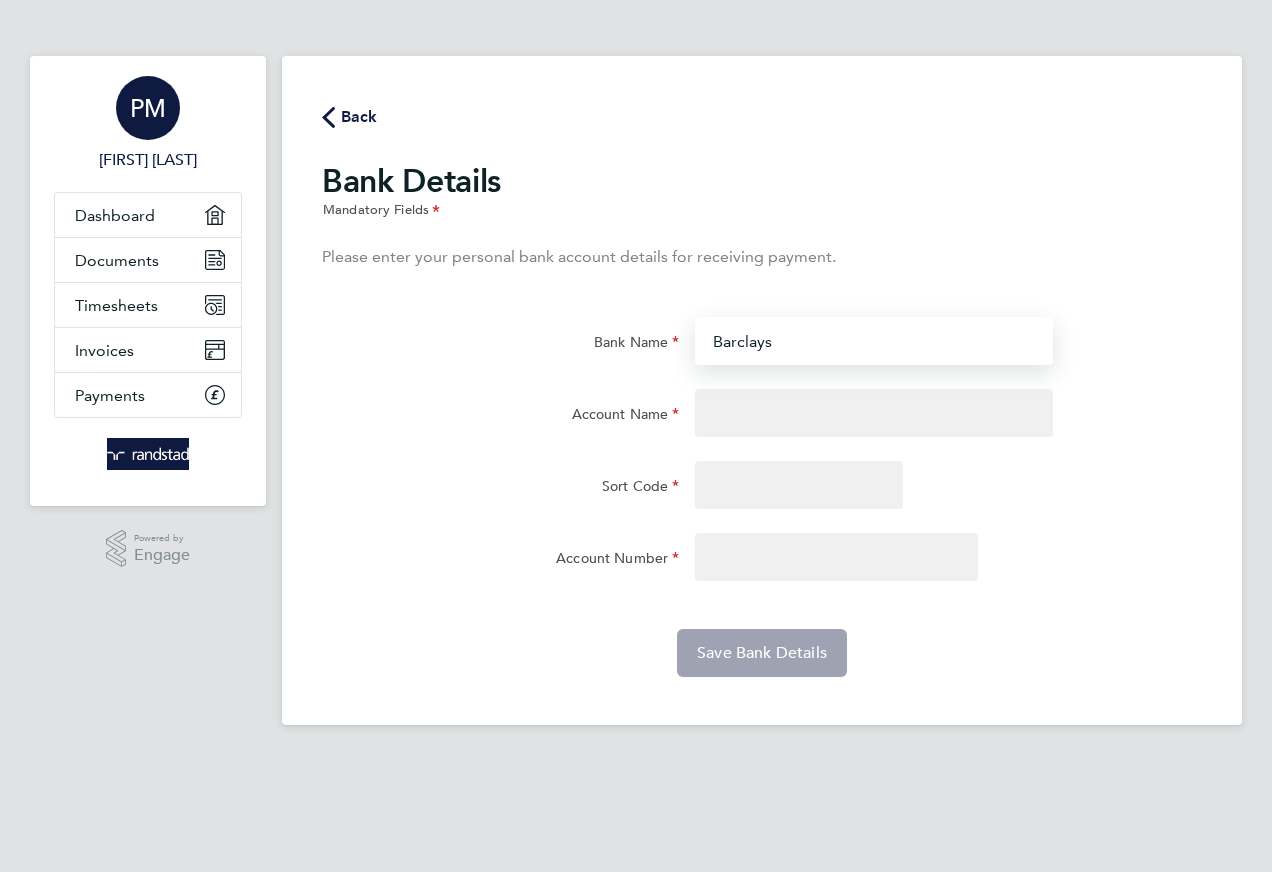type on "Barclays" 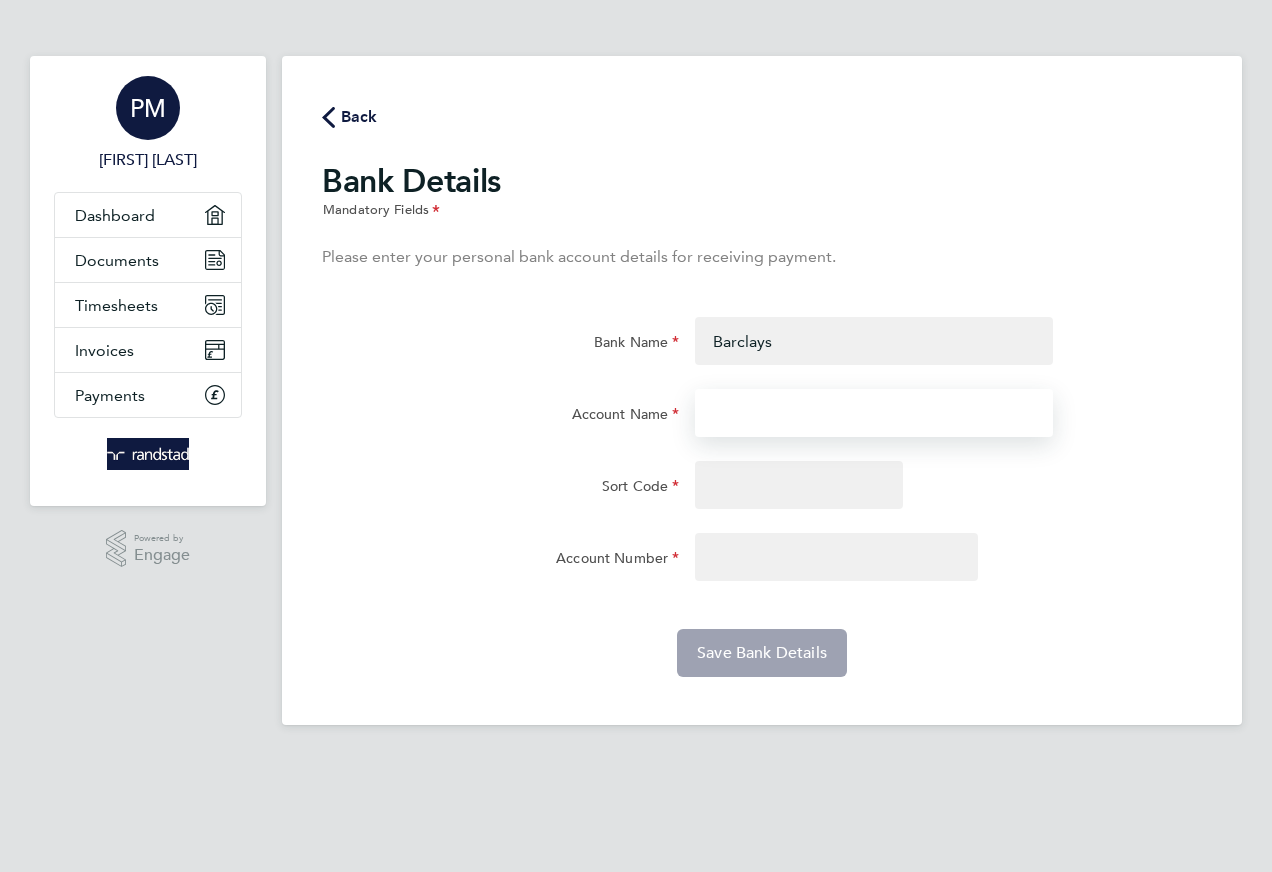 click on "Account Name" at bounding box center (873, 413) 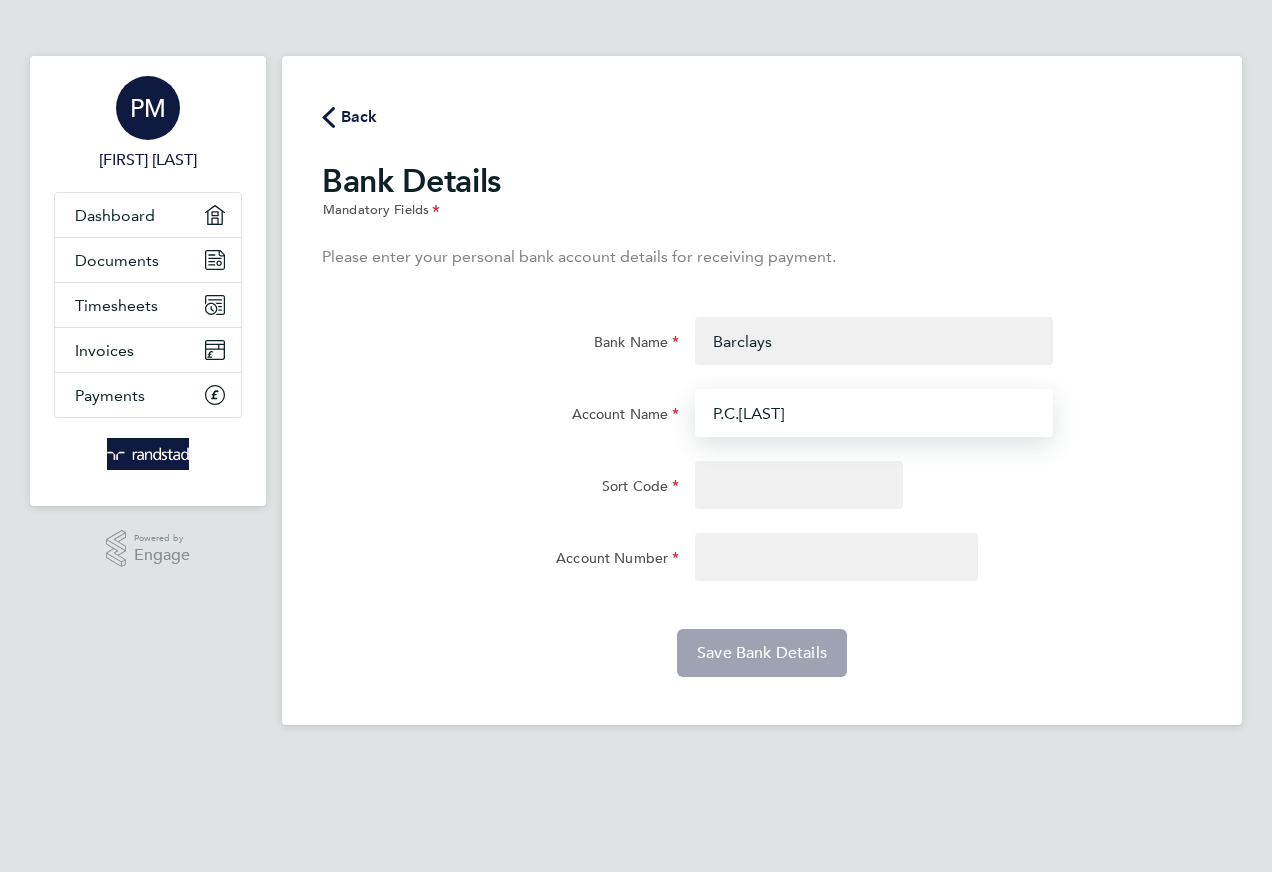 type on "P.C.[LAST]" 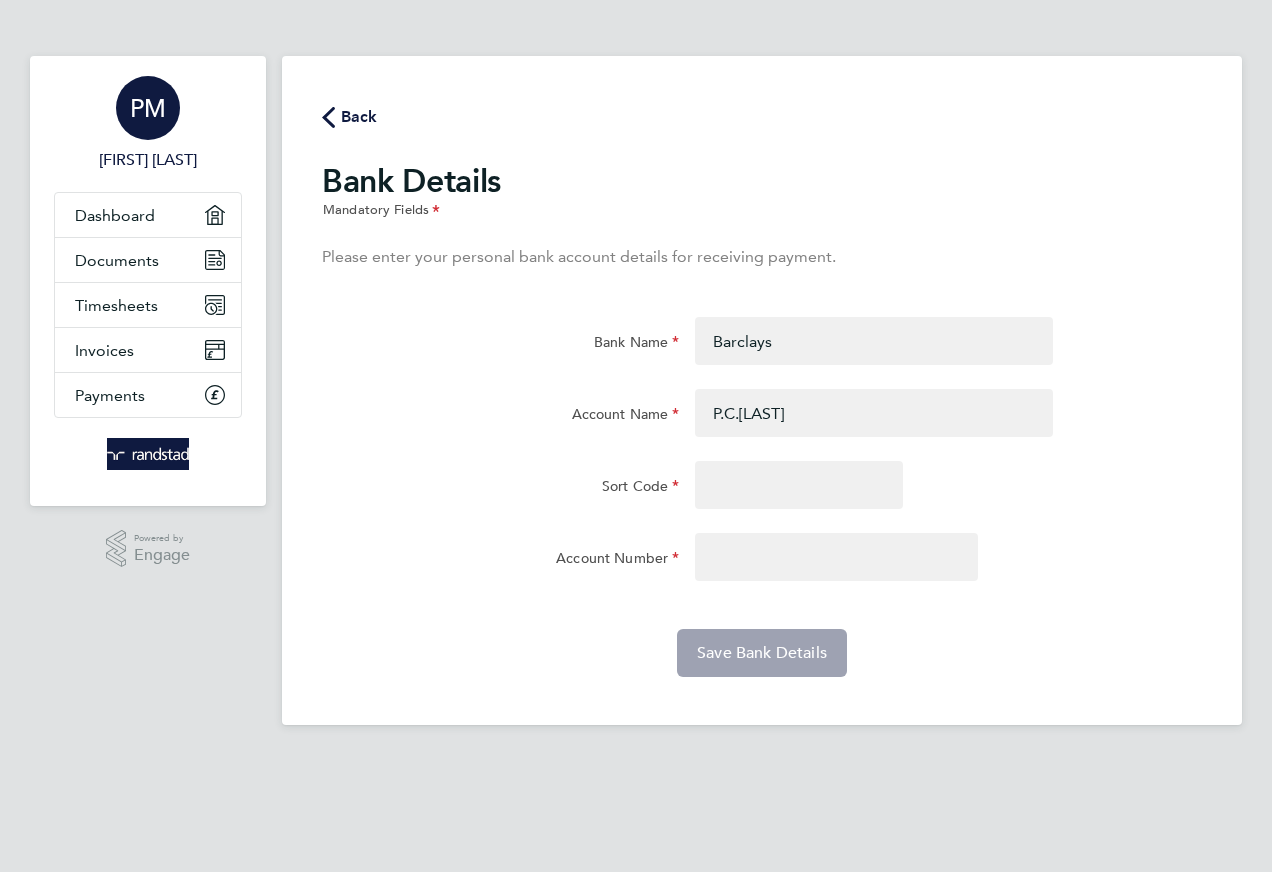 click 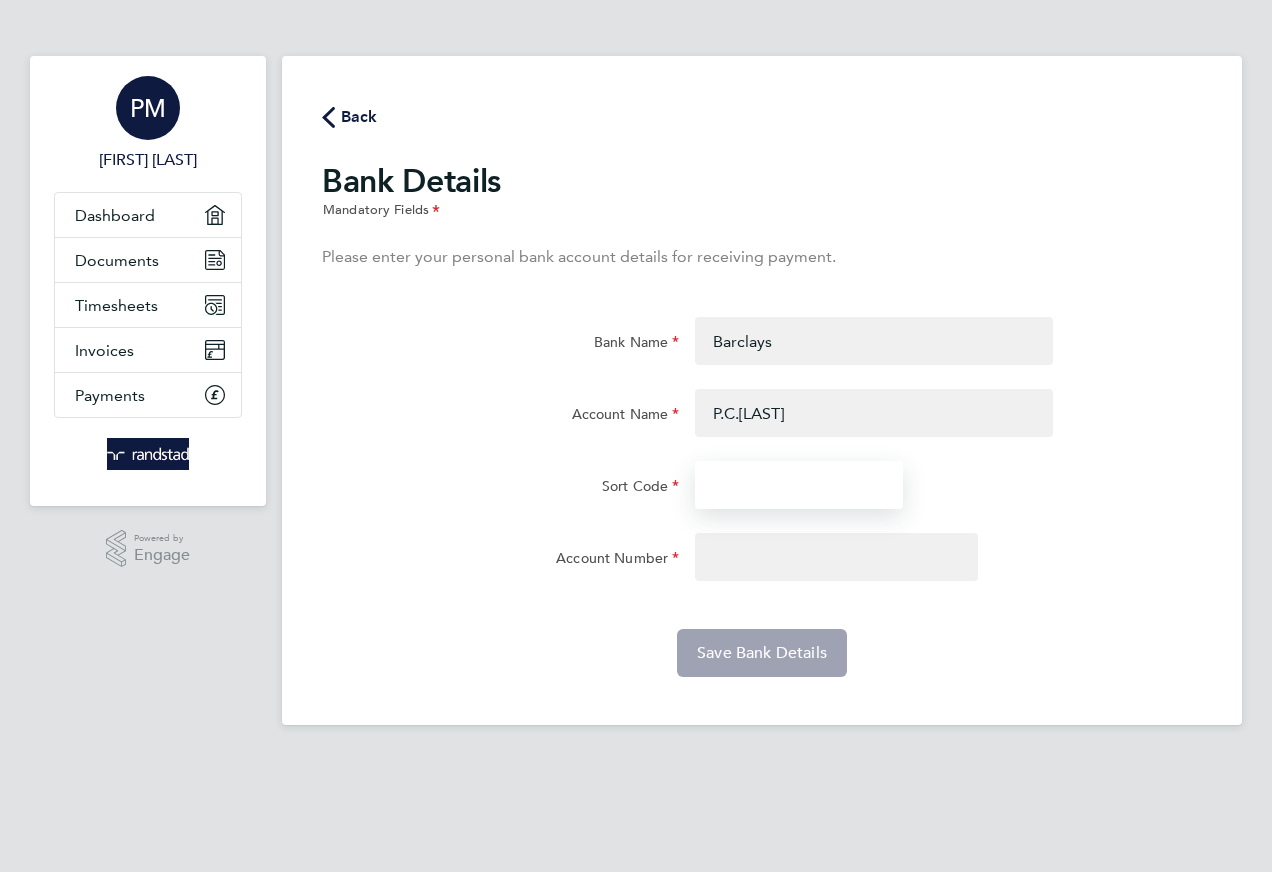 click on "Sort Code" at bounding box center [799, 485] 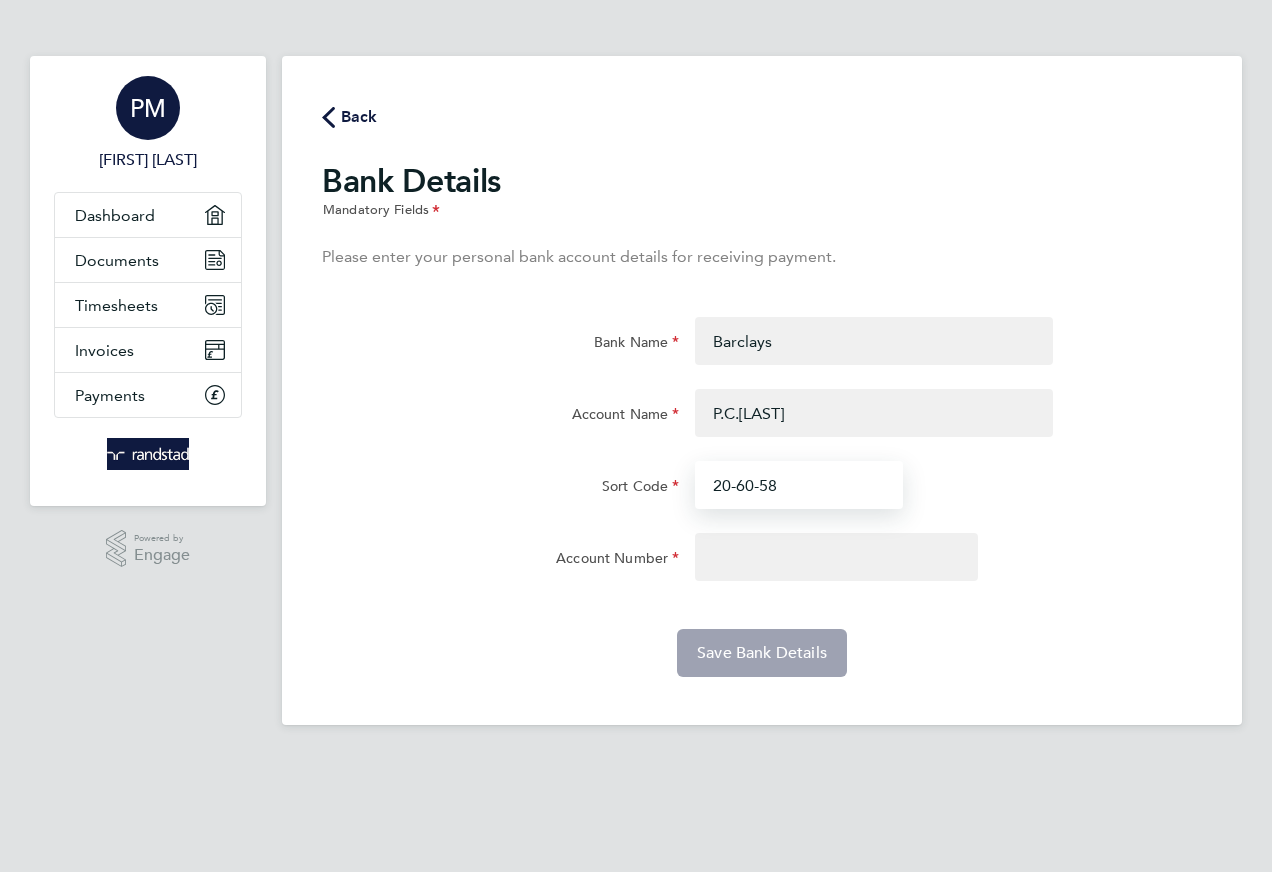 type on "20-60-58" 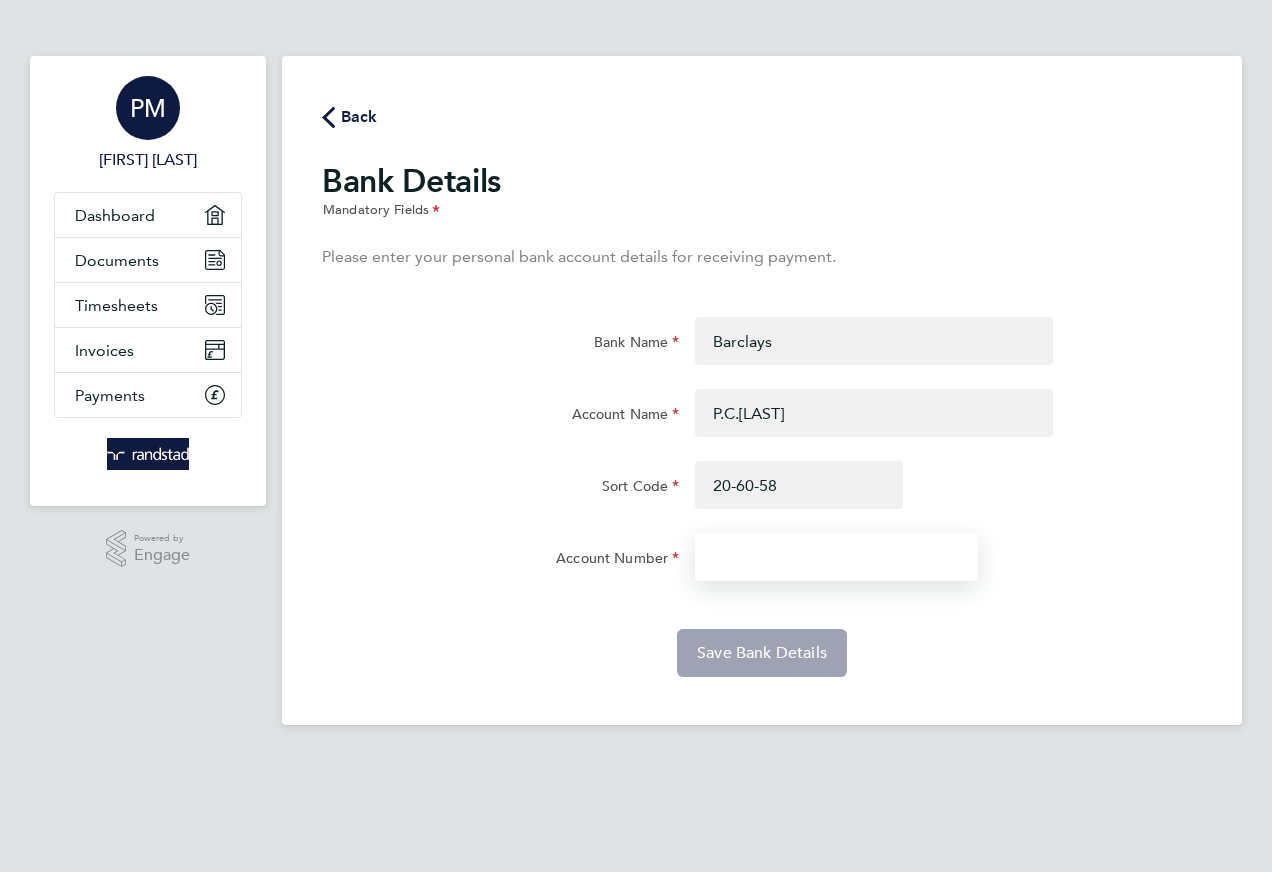 click on "Account Number" at bounding box center (836, 557) 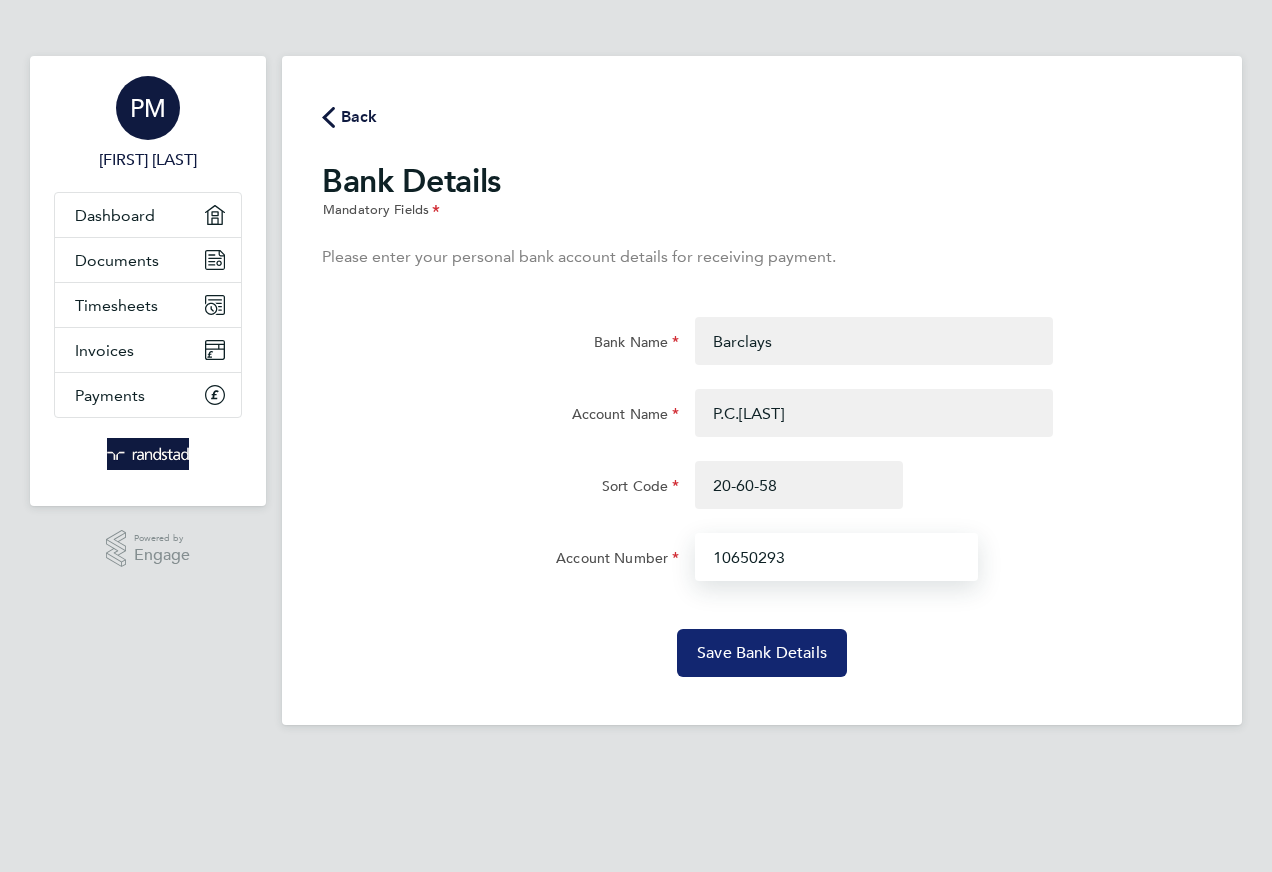 type on "10650293" 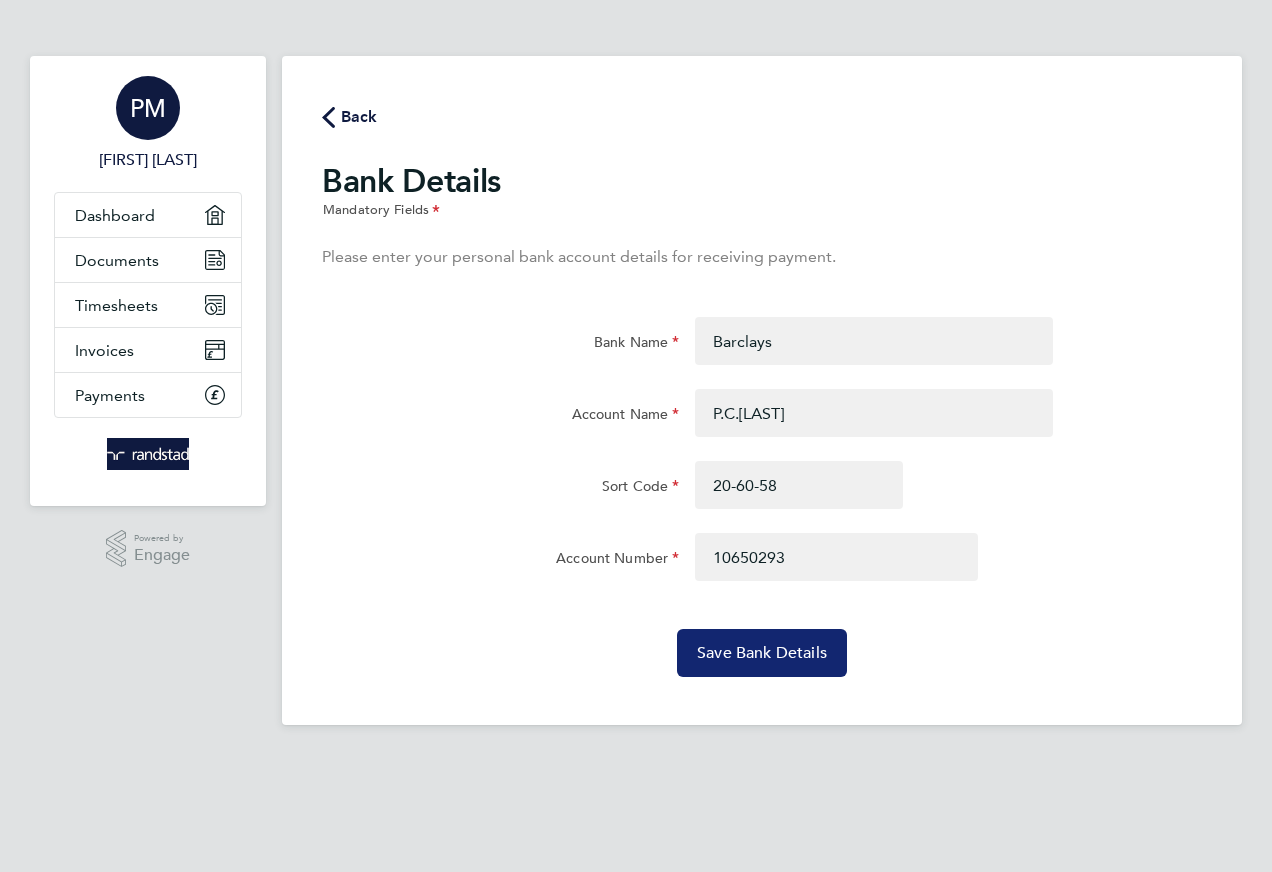 click on "Save Bank Details" 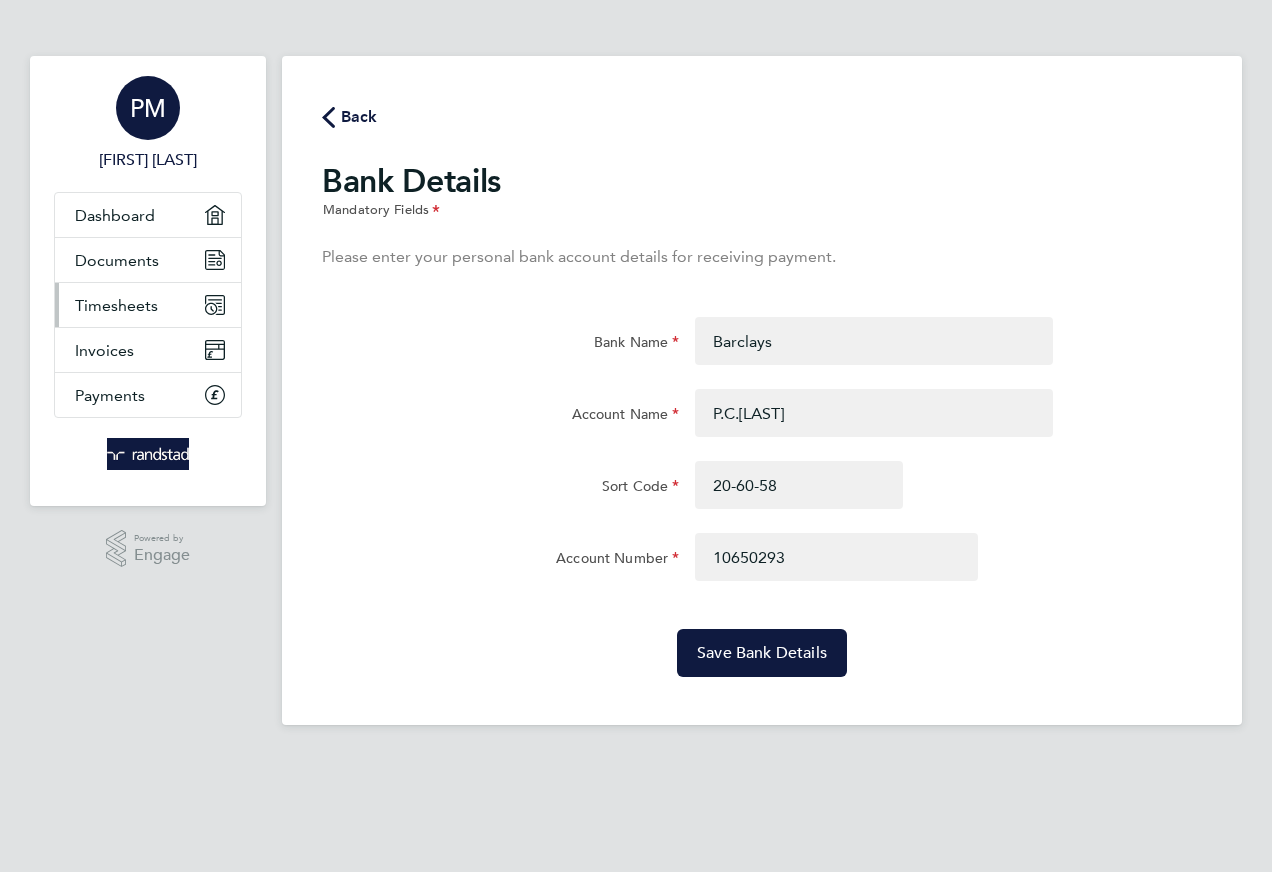 click 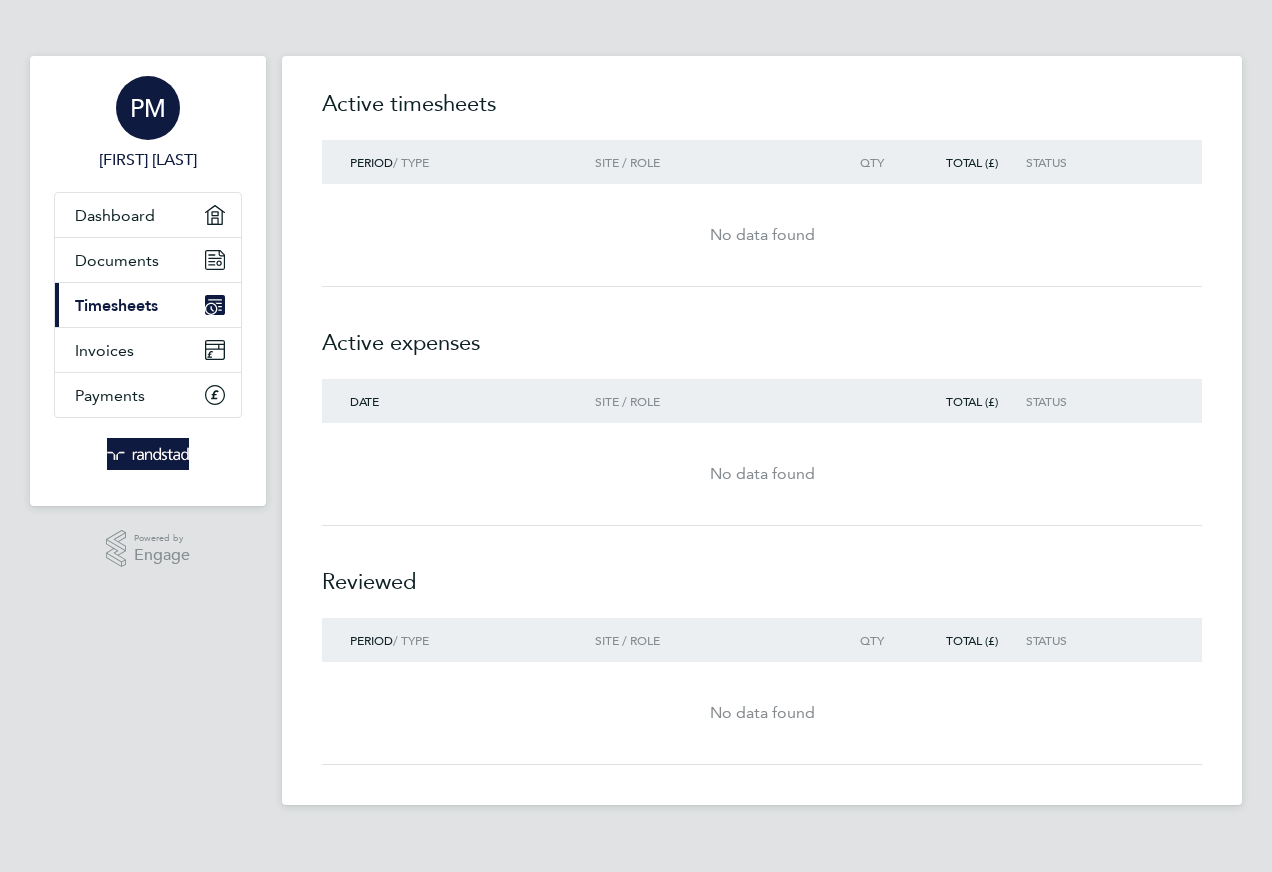 click on "PM" at bounding box center (148, 108) 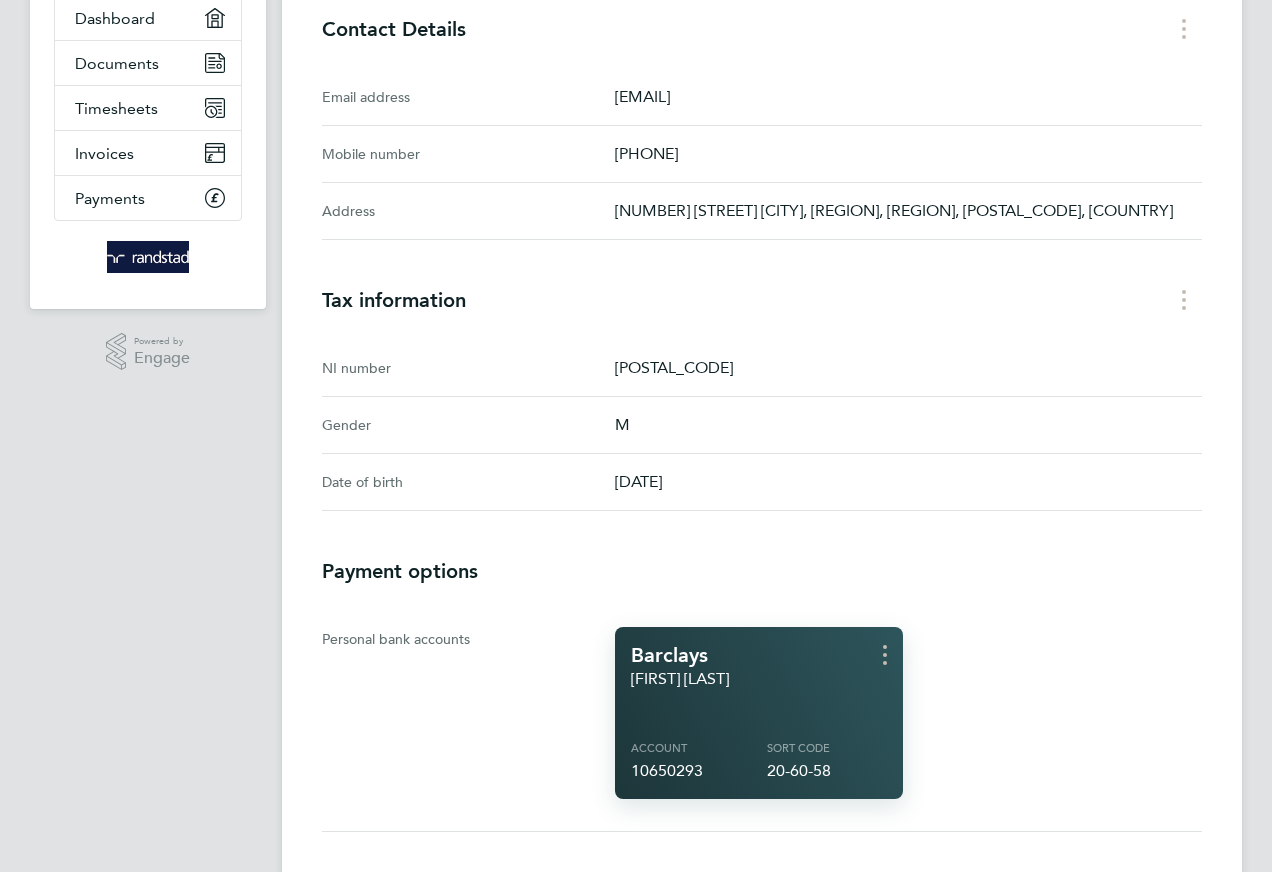 scroll, scrollTop: 0, scrollLeft: 0, axis: both 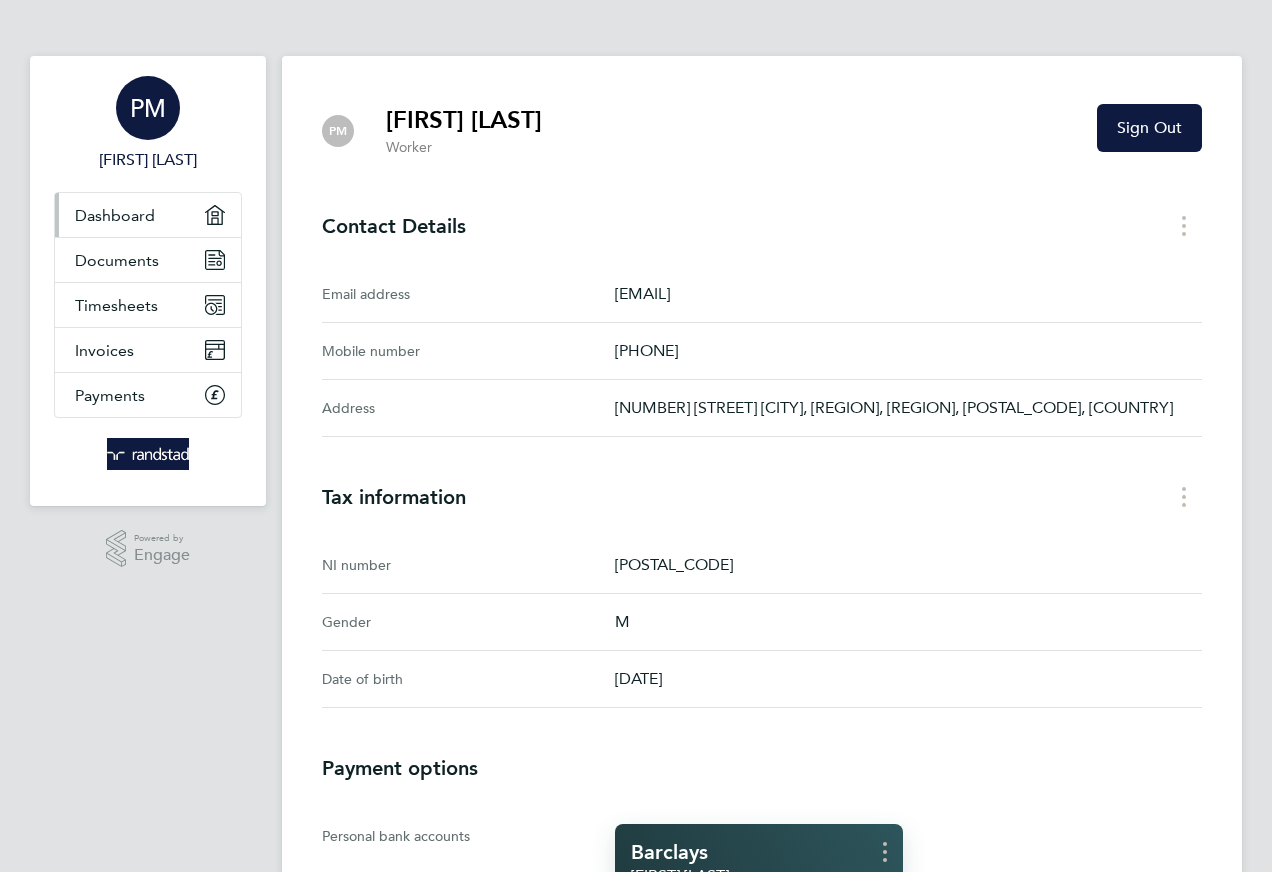 click on "Dashboard" at bounding box center (115, 215) 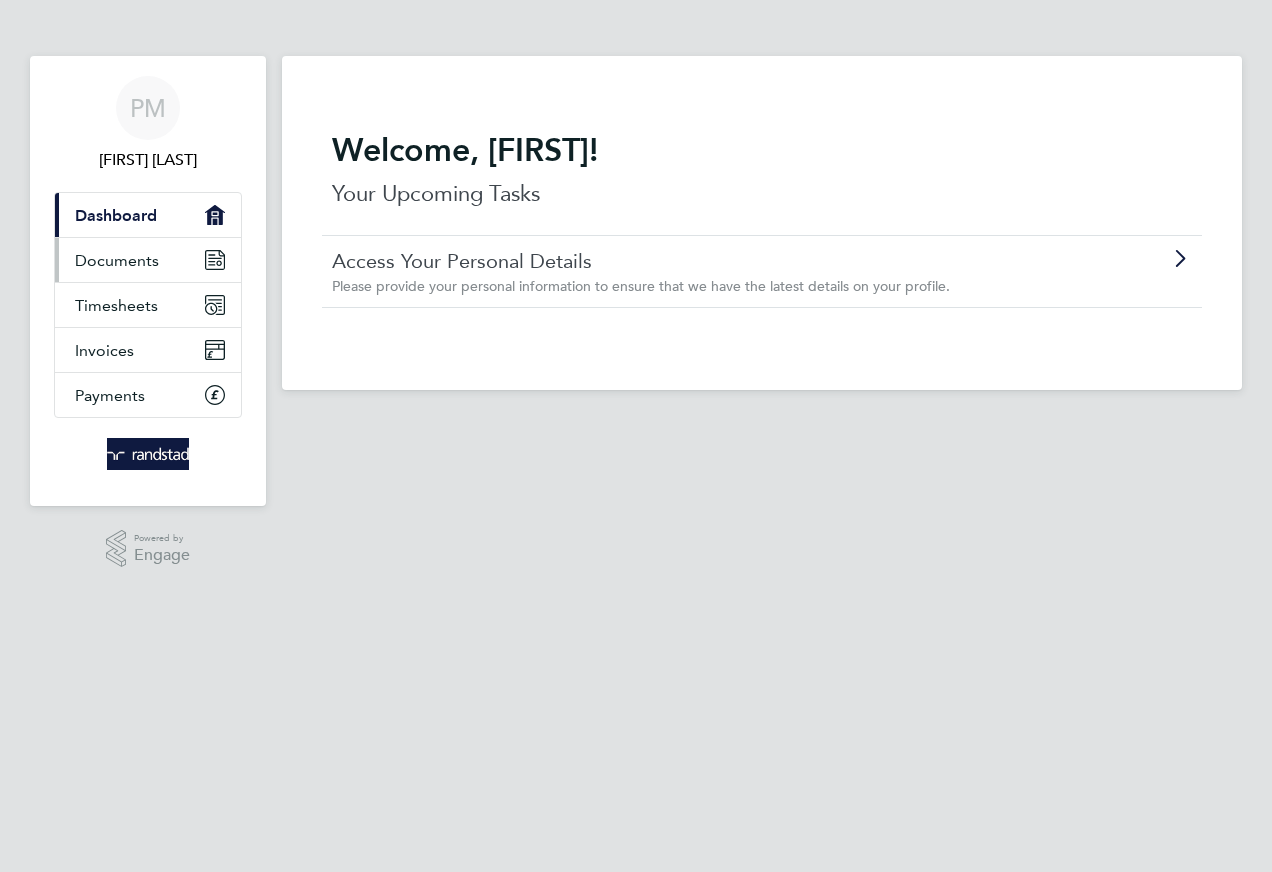 click on "Documents" at bounding box center [117, 260] 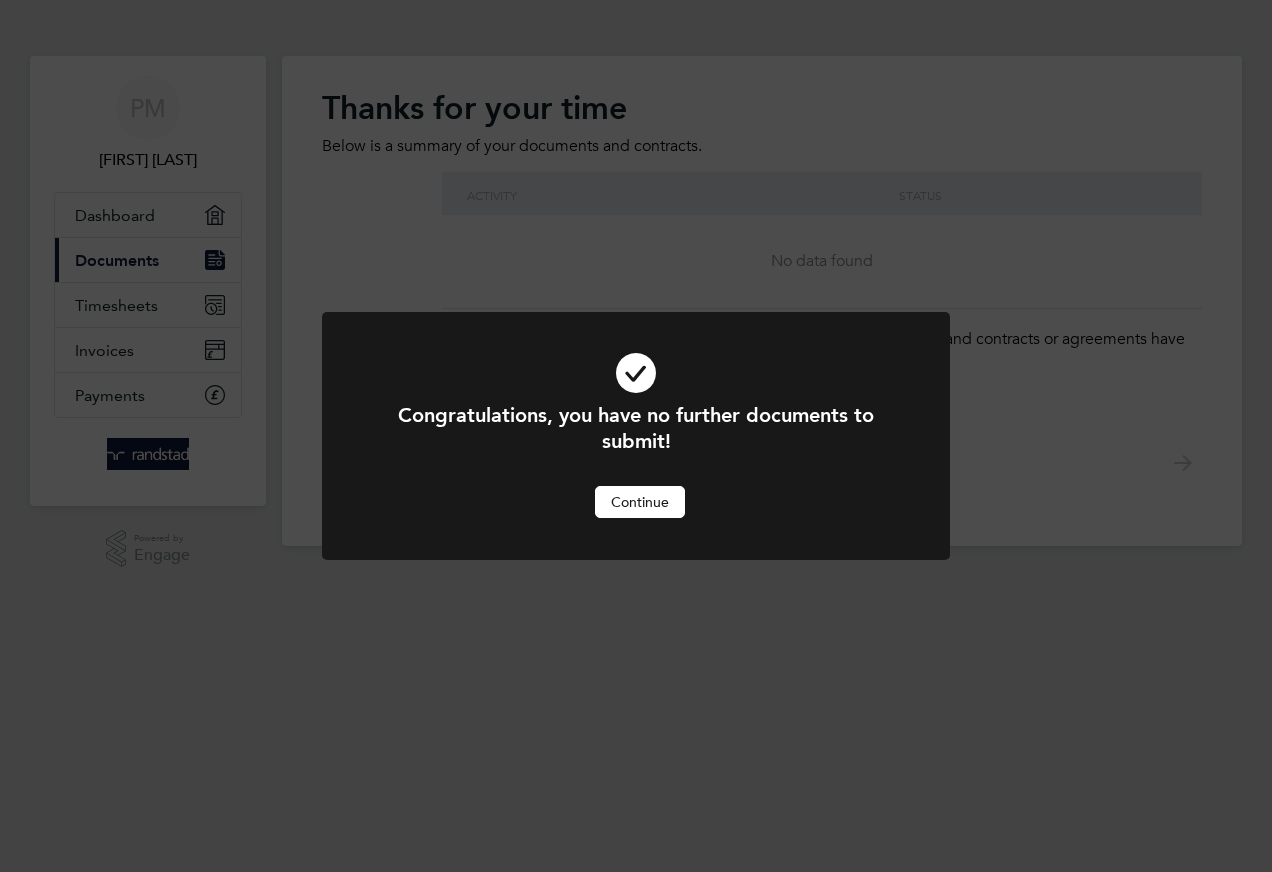 click on "Continue" at bounding box center [640, 502] 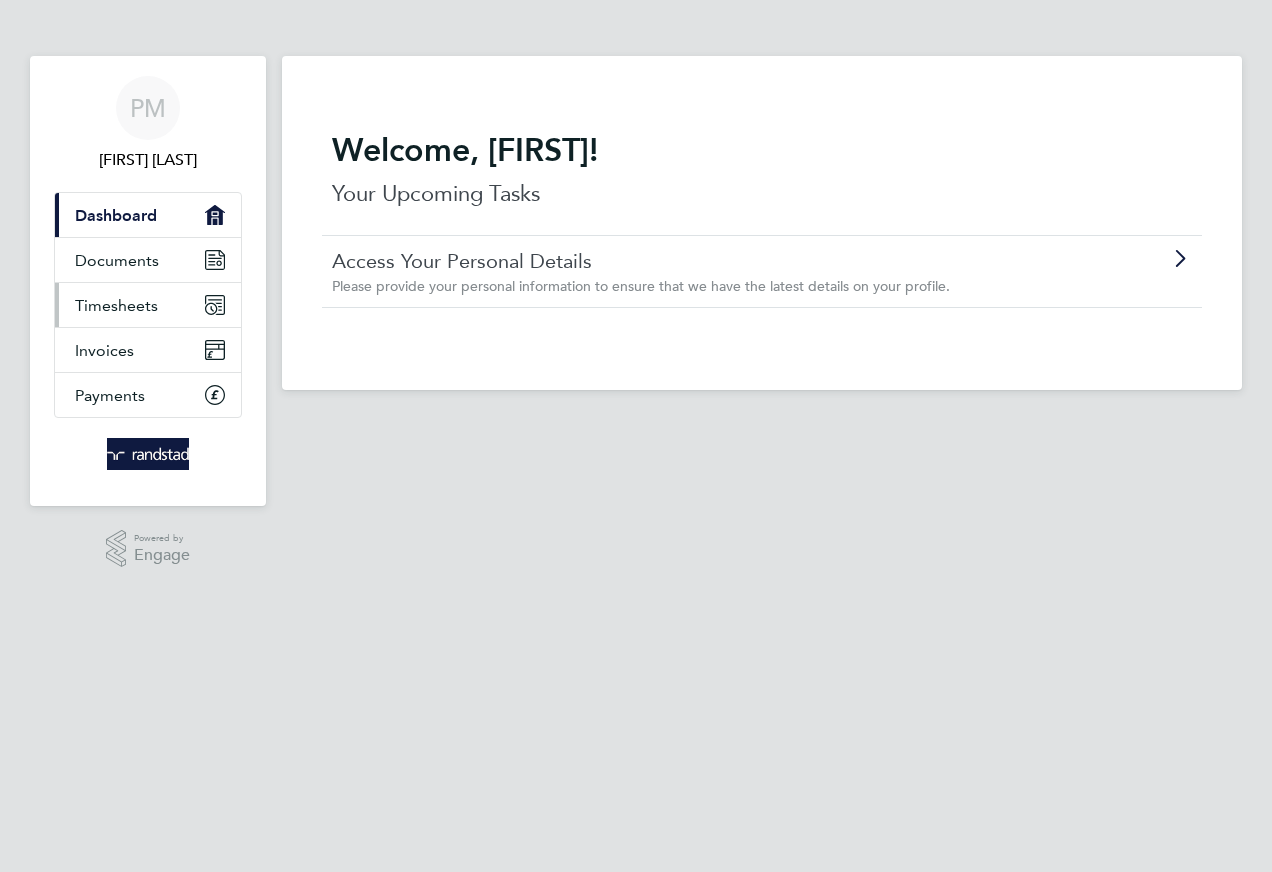 click on "Timesheets" at bounding box center [116, 305] 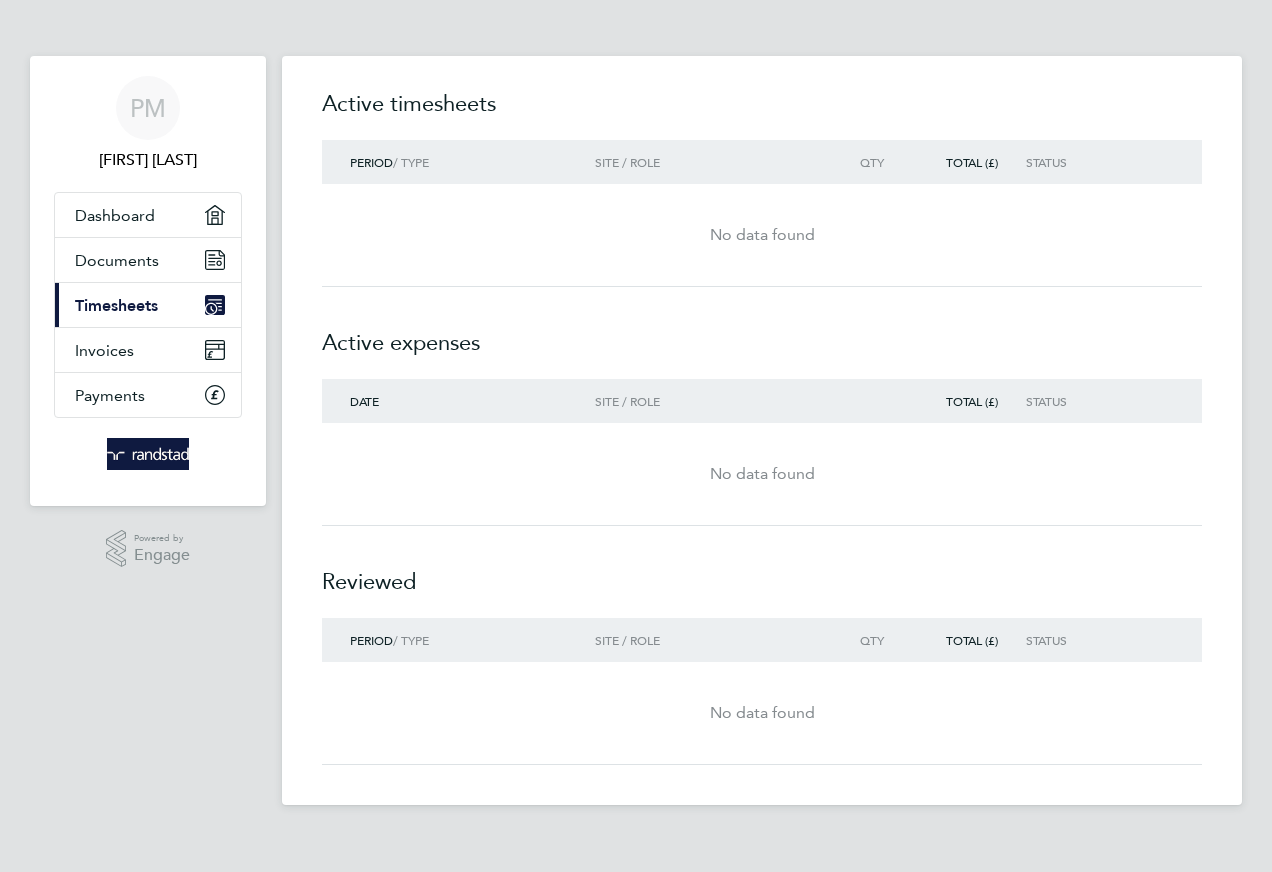 click on "No data found" 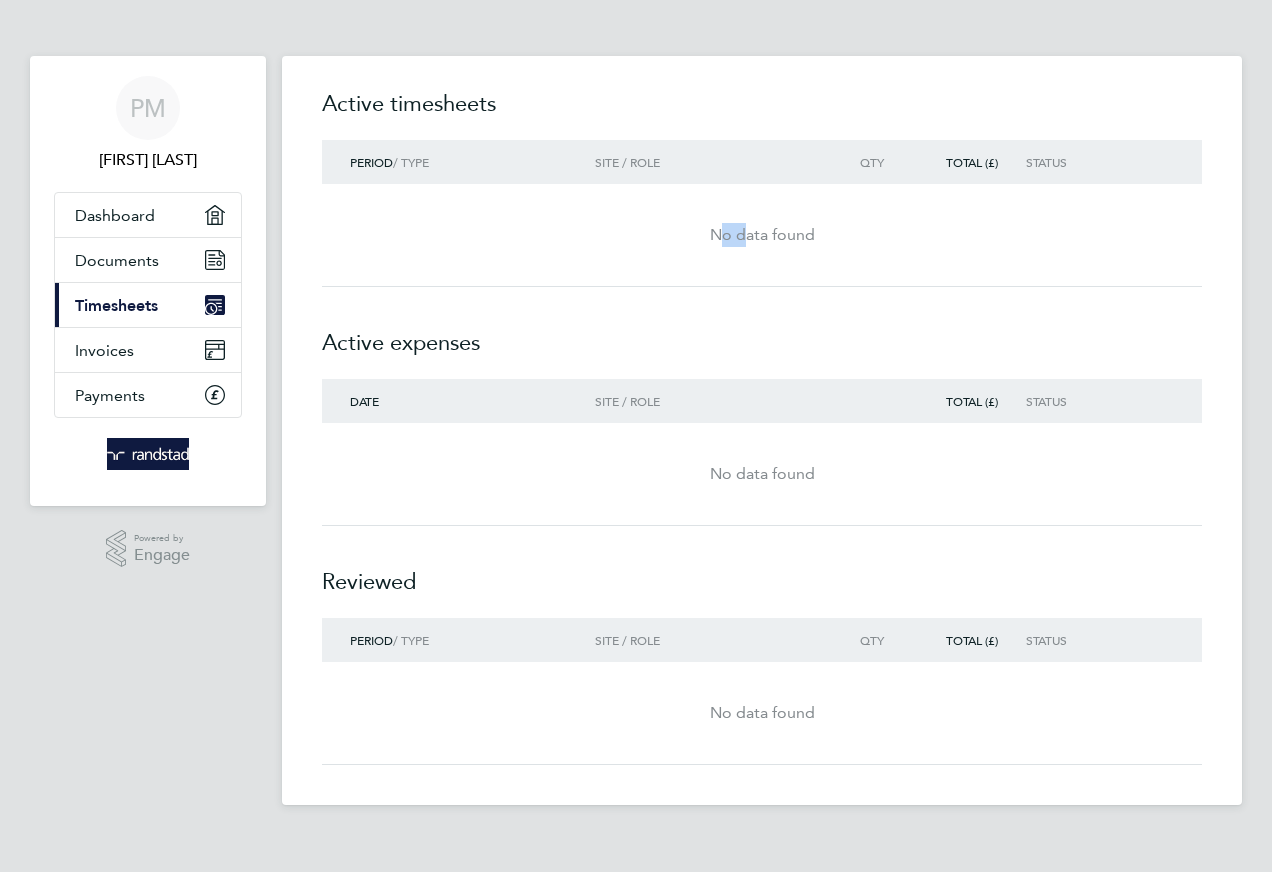 click on "No data found" 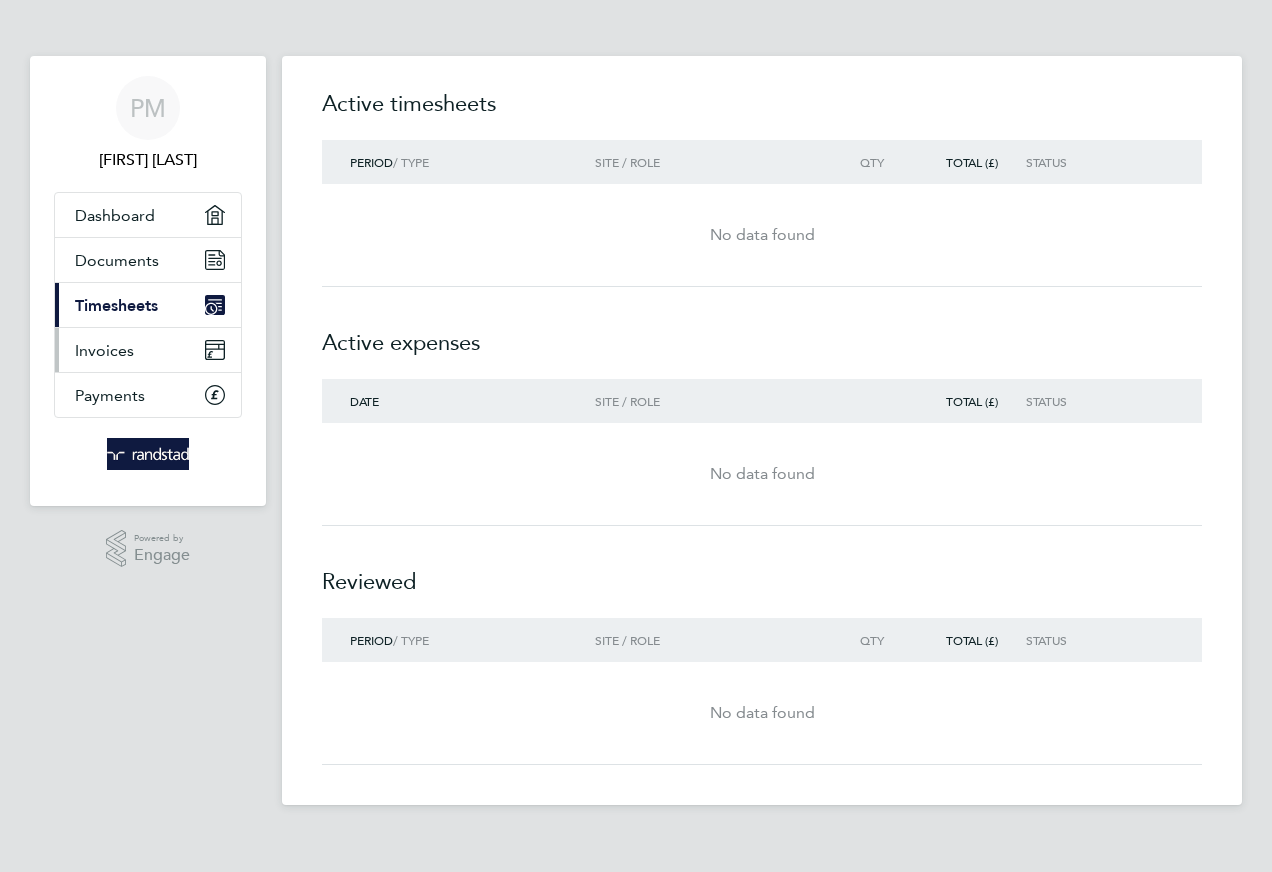click 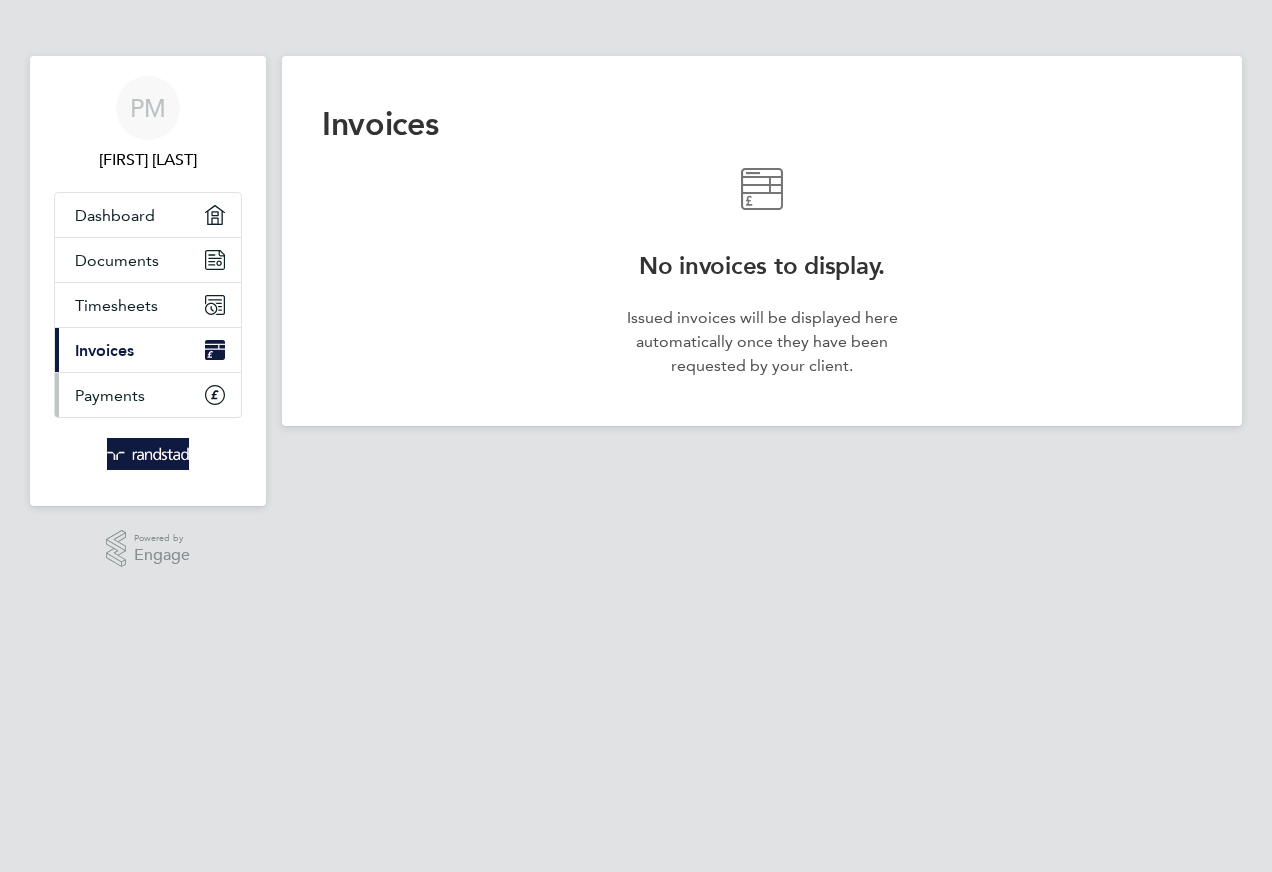 click on "Payments" at bounding box center (110, 395) 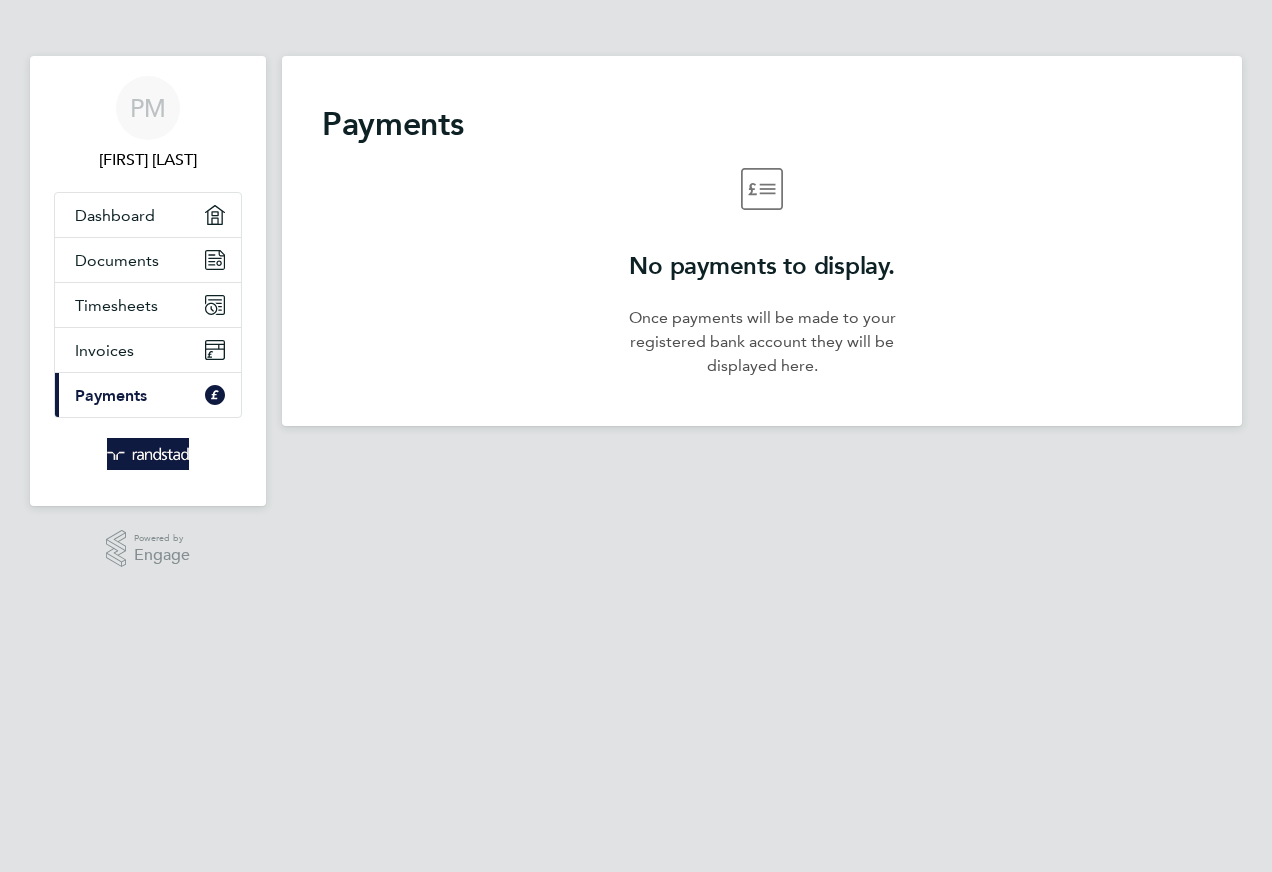 click at bounding box center [148, 454] 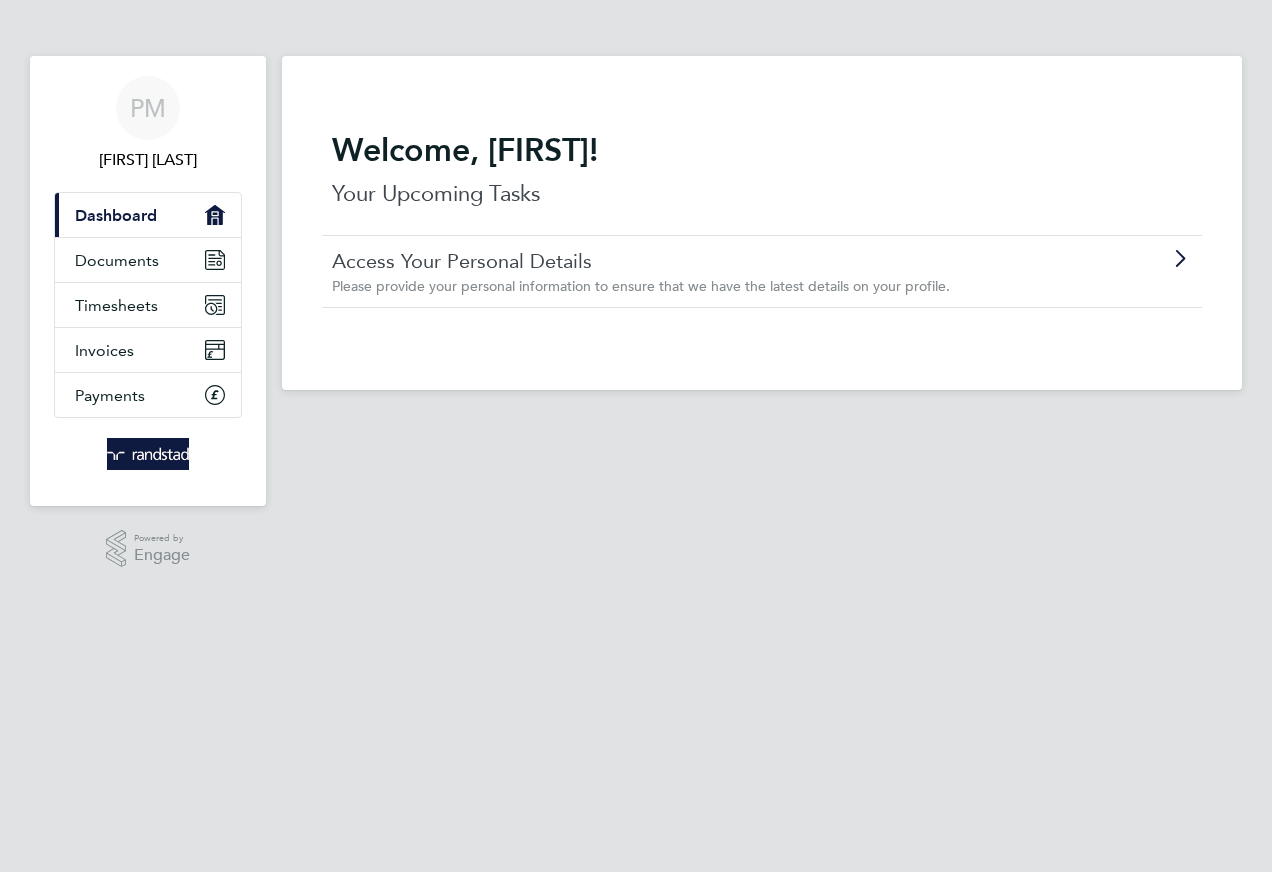 click on "Dashboard" at bounding box center [116, 215] 